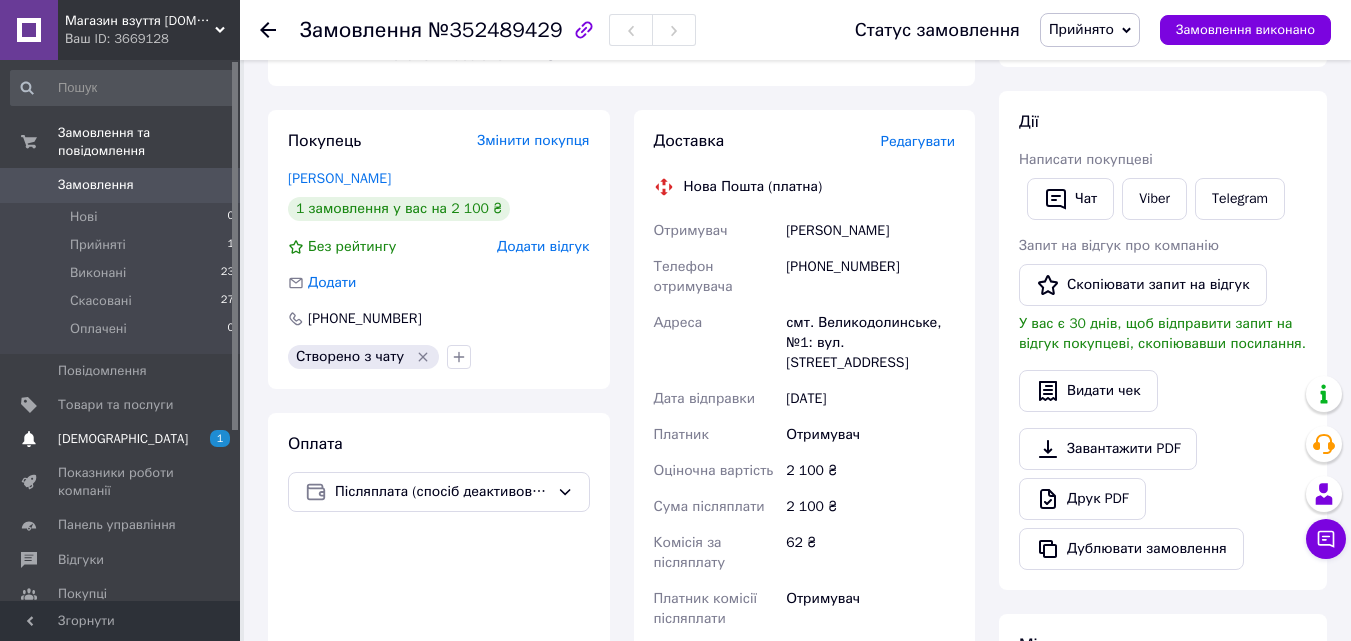 scroll, scrollTop: 309, scrollLeft: 0, axis: vertical 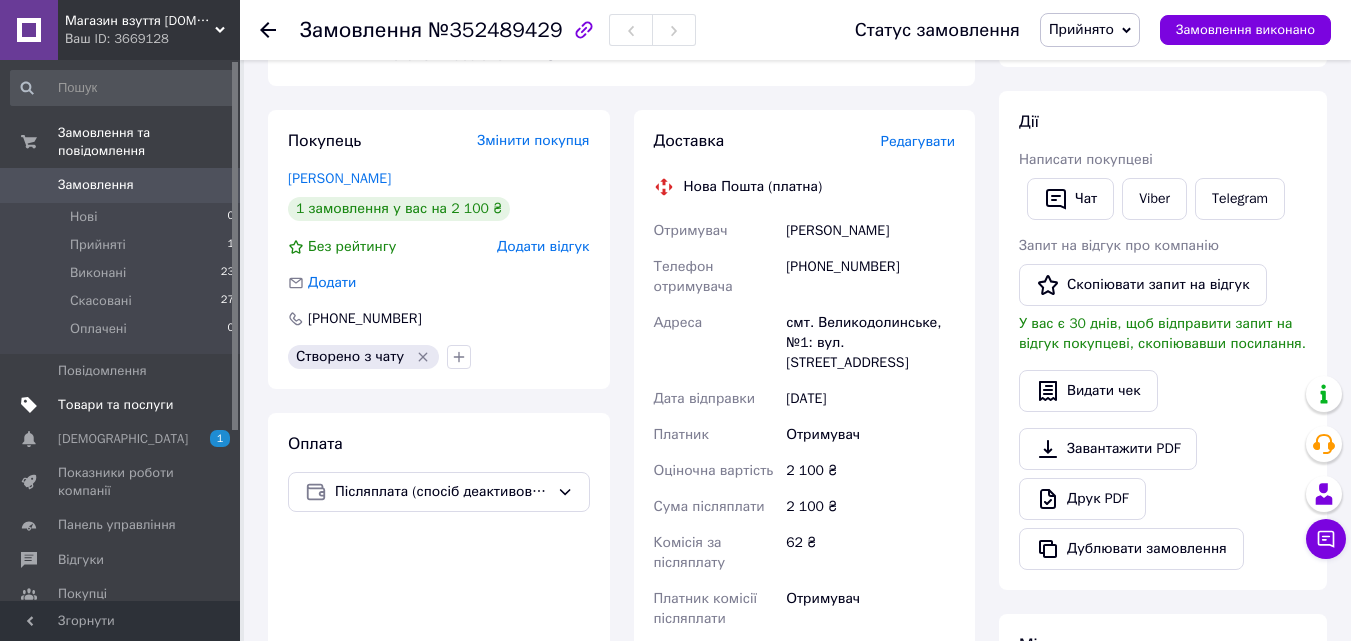 click on "Товари та послуги" at bounding box center (123, 405) 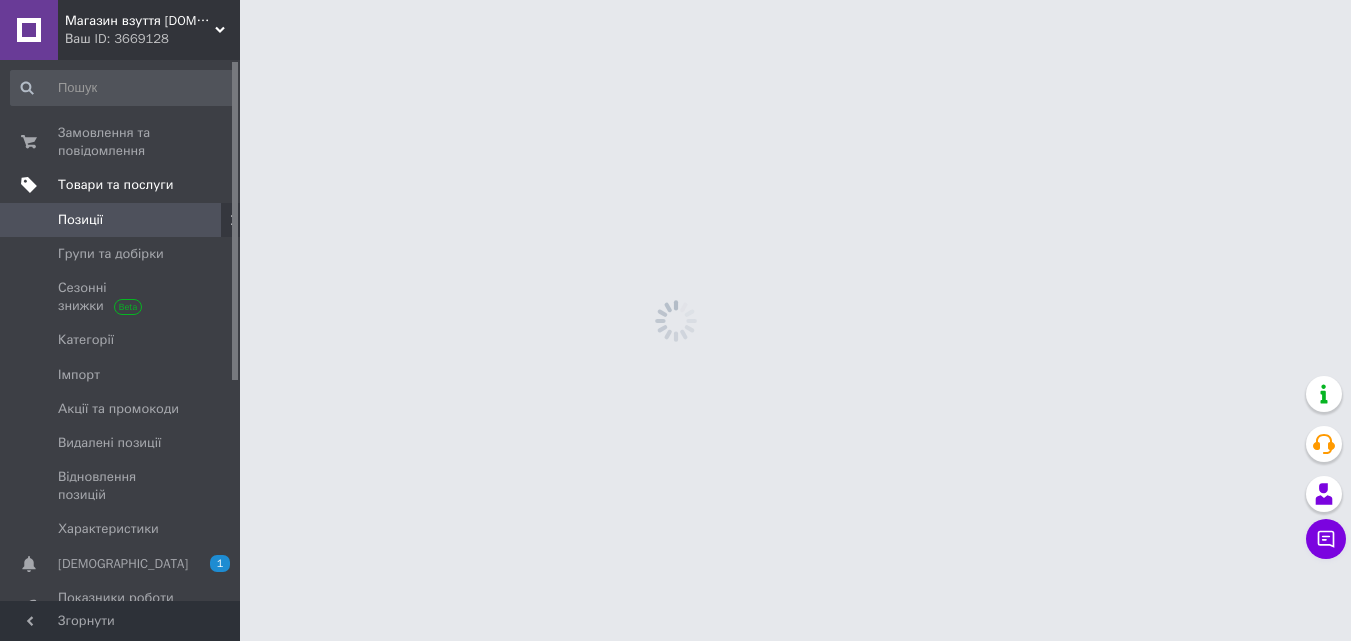 scroll, scrollTop: 0, scrollLeft: 0, axis: both 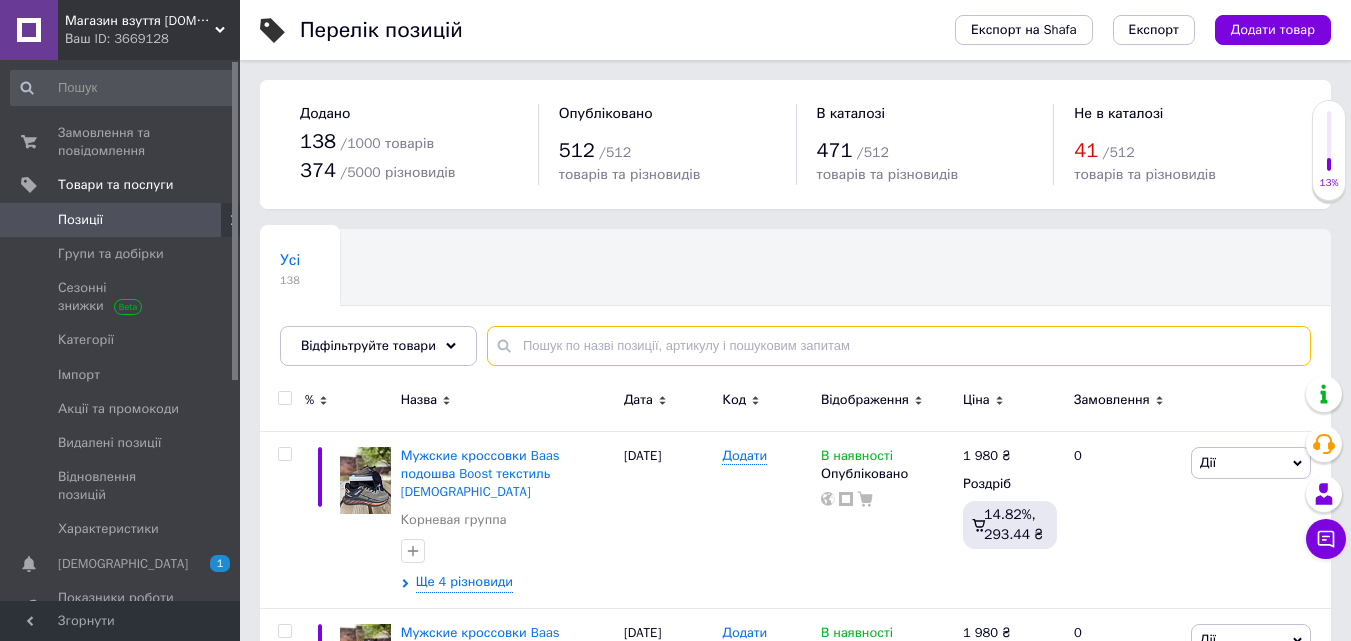 click at bounding box center [899, 346] 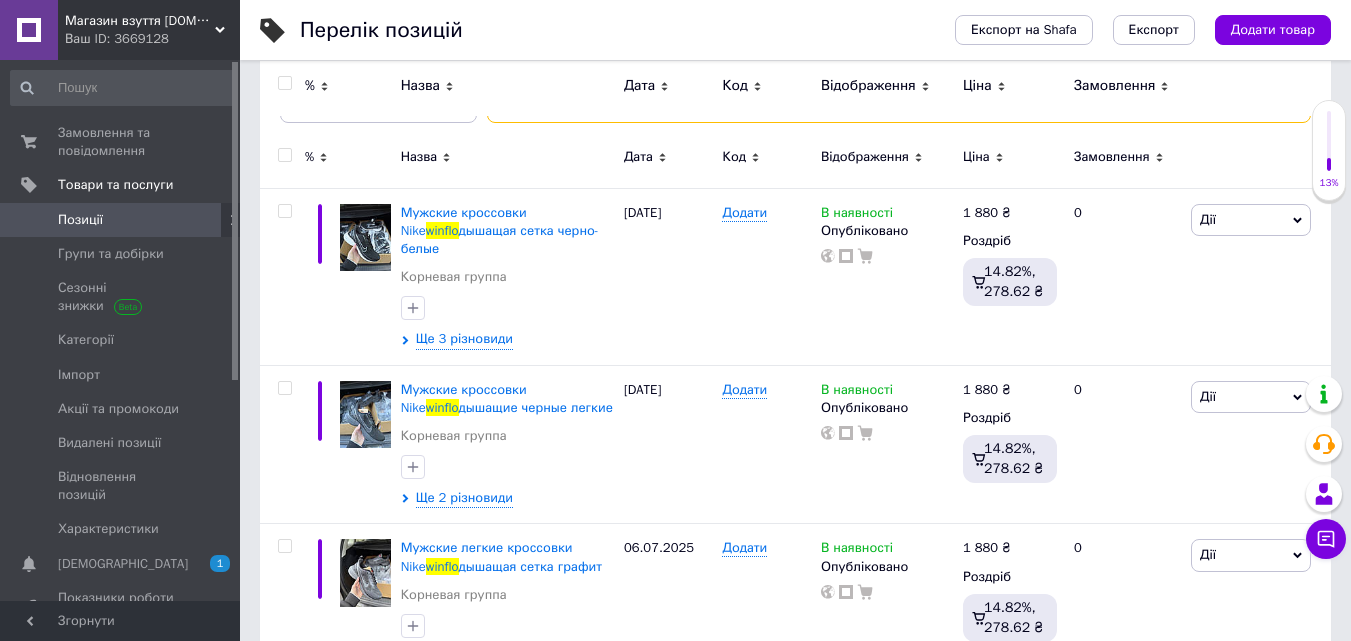 scroll, scrollTop: 286, scrollLeft: 0, axis: vertical 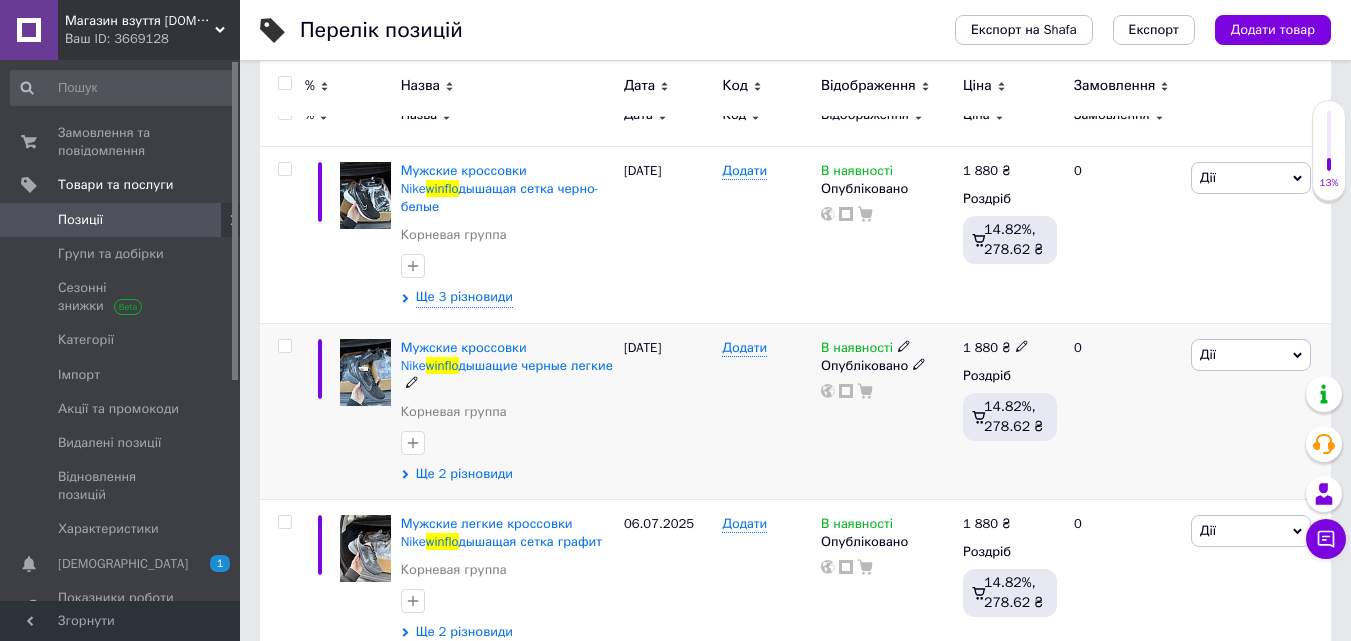 click on "Ще 2 різновиди" at bounding box center [464, 474] 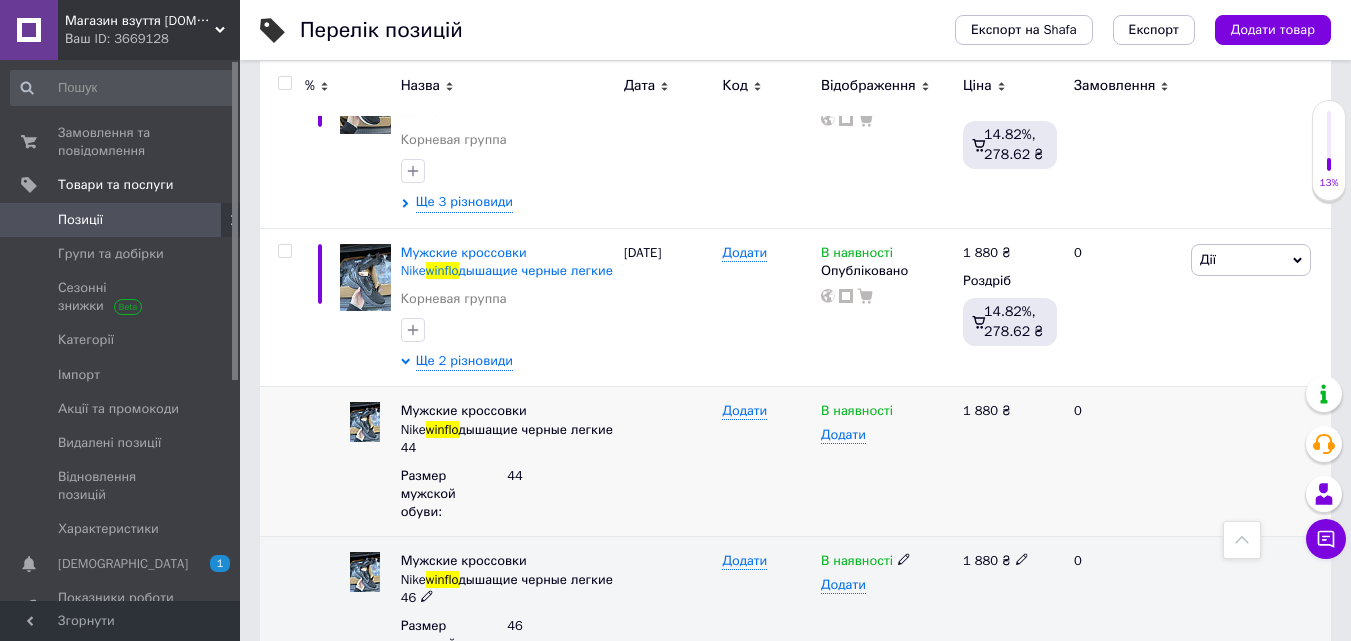 scroll, scrollTop: 405, scrollLeft: 0, axis: vertical 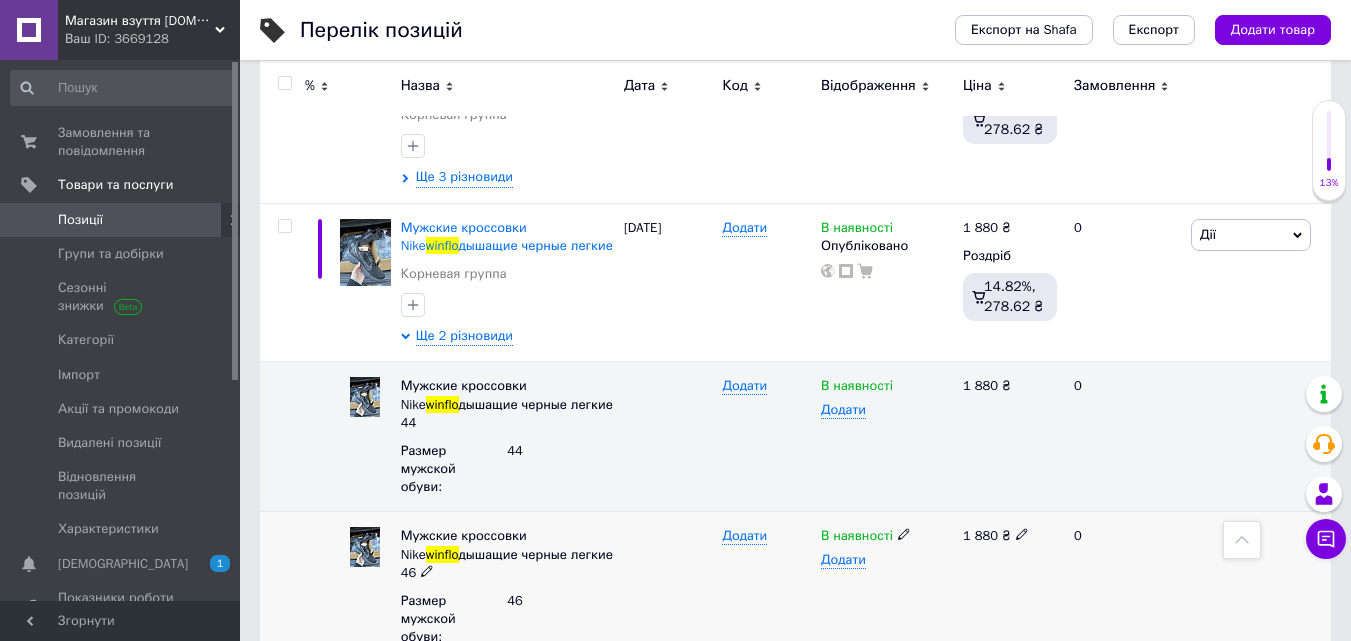 click 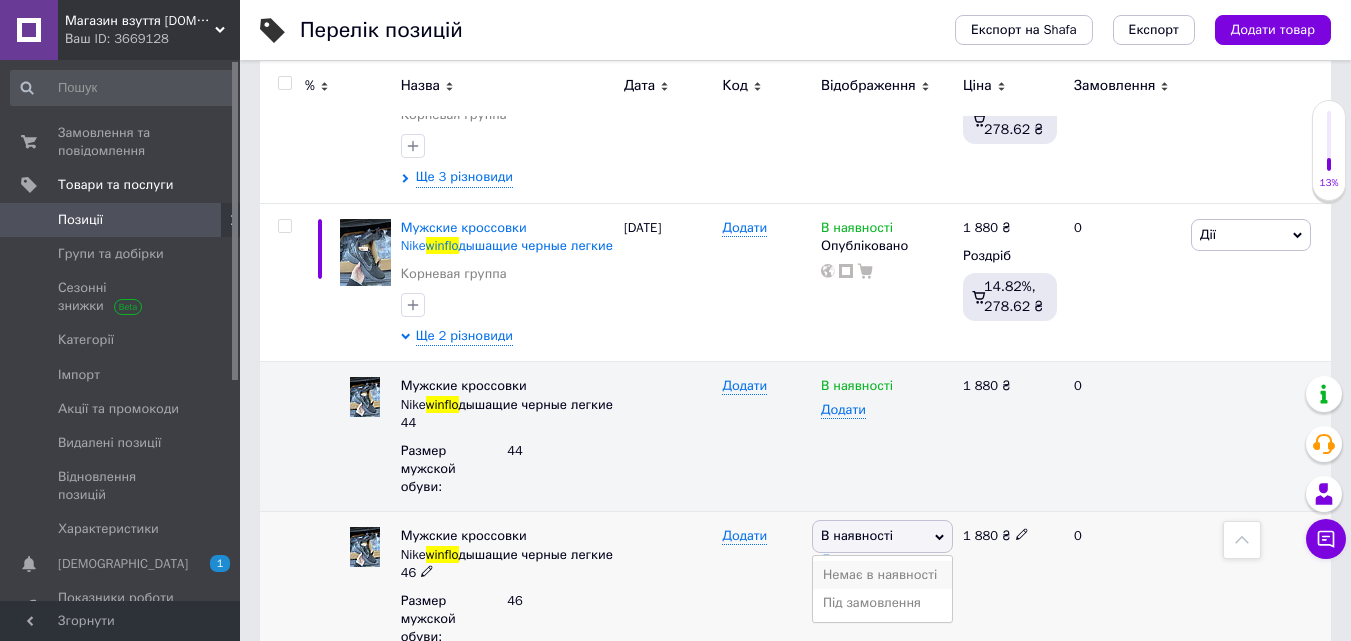 click on "Немає в наявності" at bounding box center [882, 575] 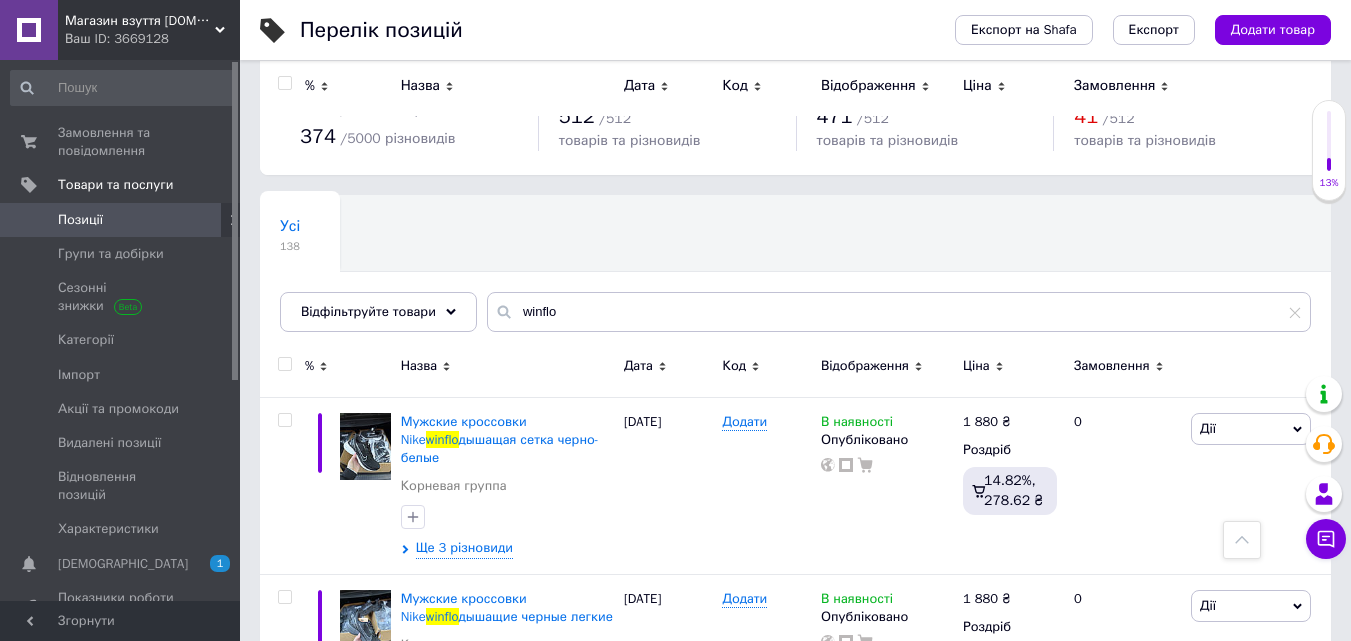 scroll, scrollTop: 0, scrollLeft: 0, axis: both 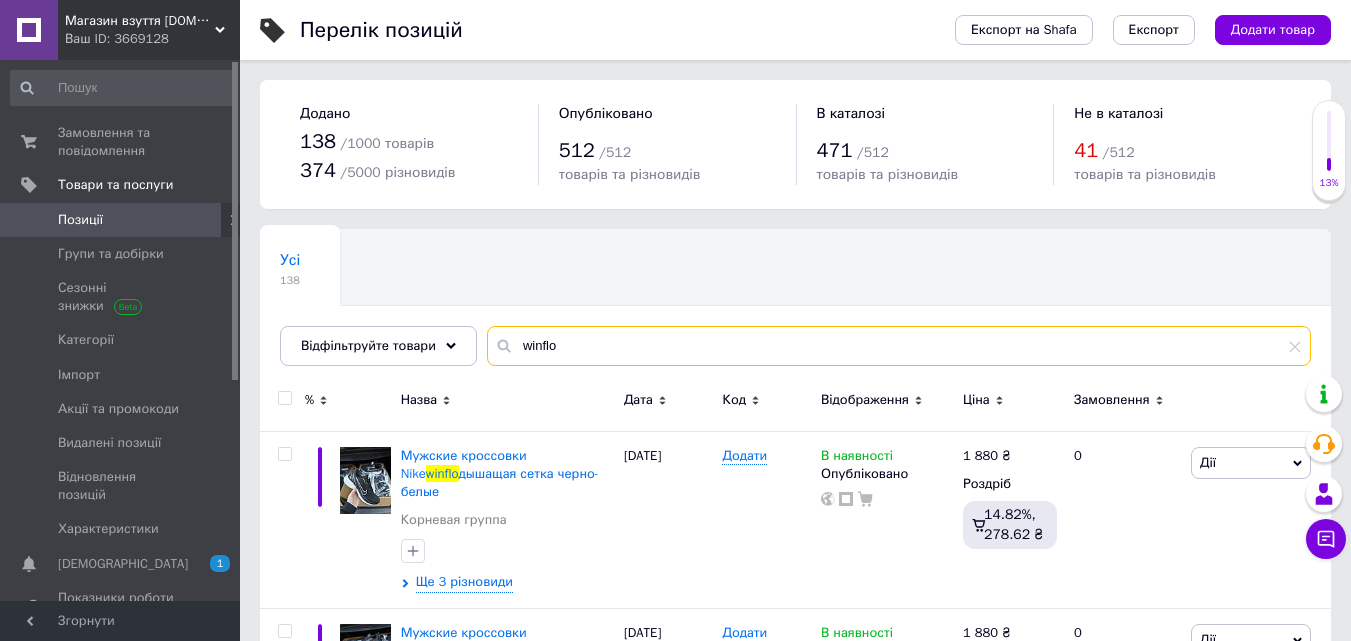 click on "winflo" at bounding box center (899, 346) 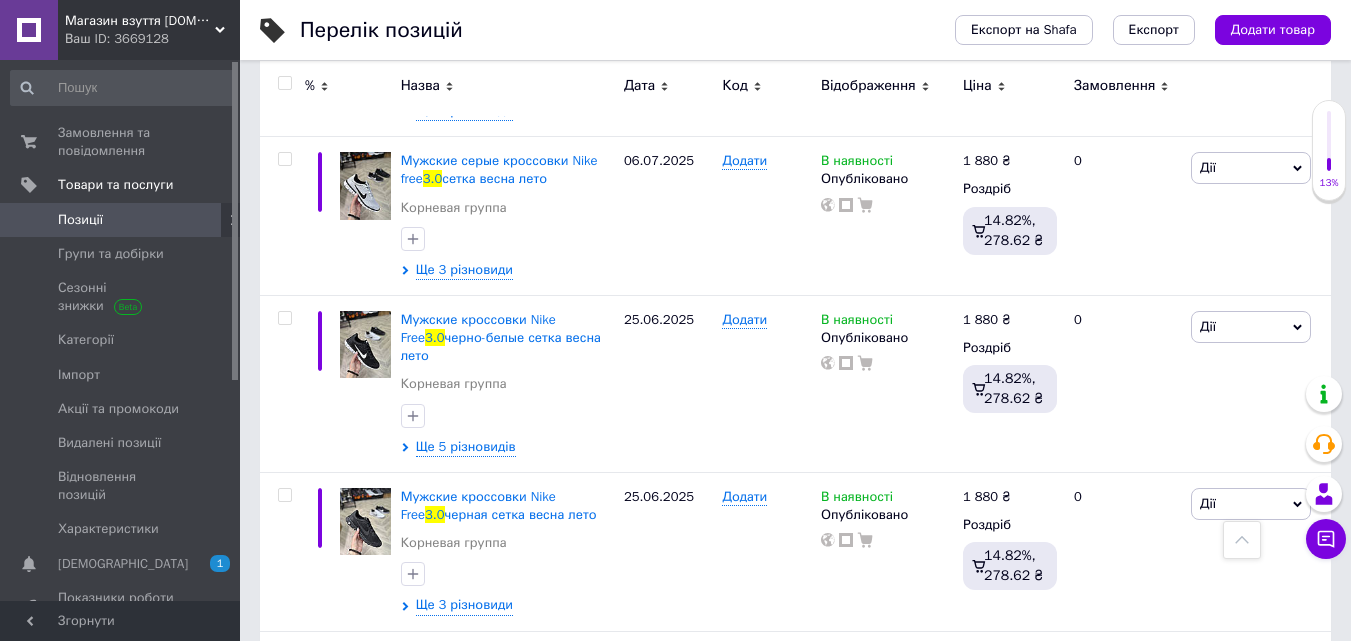 scroll, scrollTop: 645, scrollLeft: 0, axis: vertical 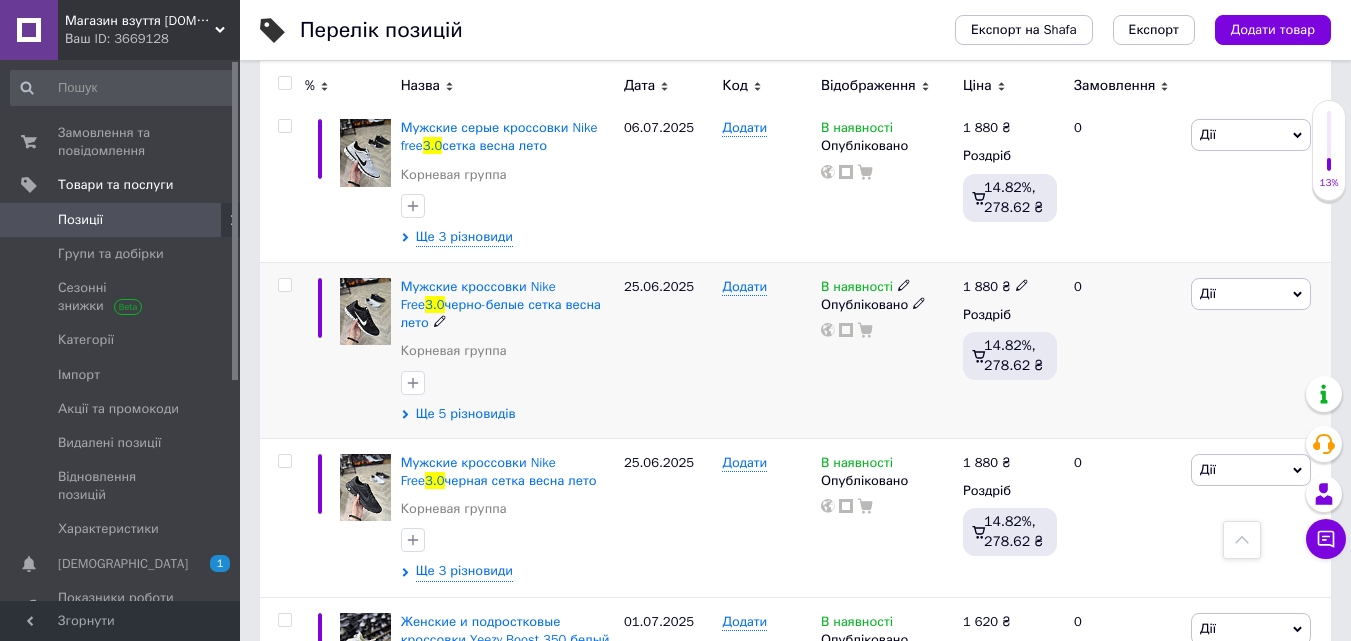 click on "Ще 5 різновидів" at bounding box center (466, 414) 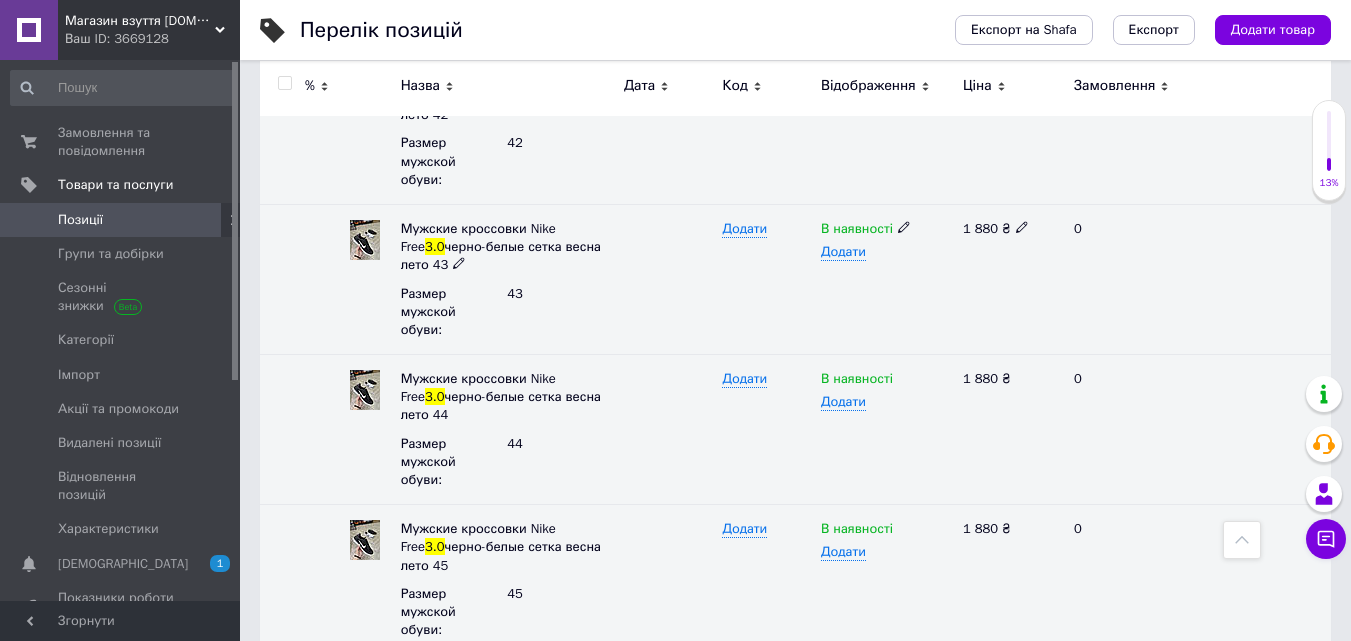 scroll, scrollTop: 1045, scrollLeft: 0, axis: vertical 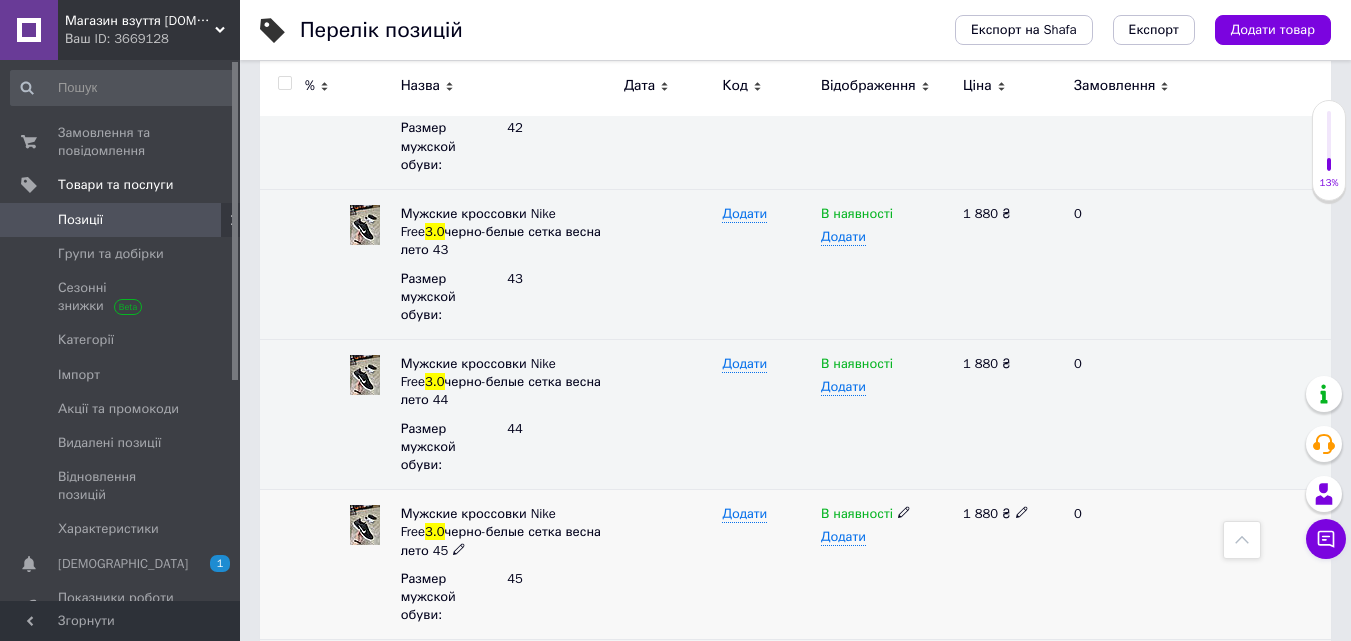 click 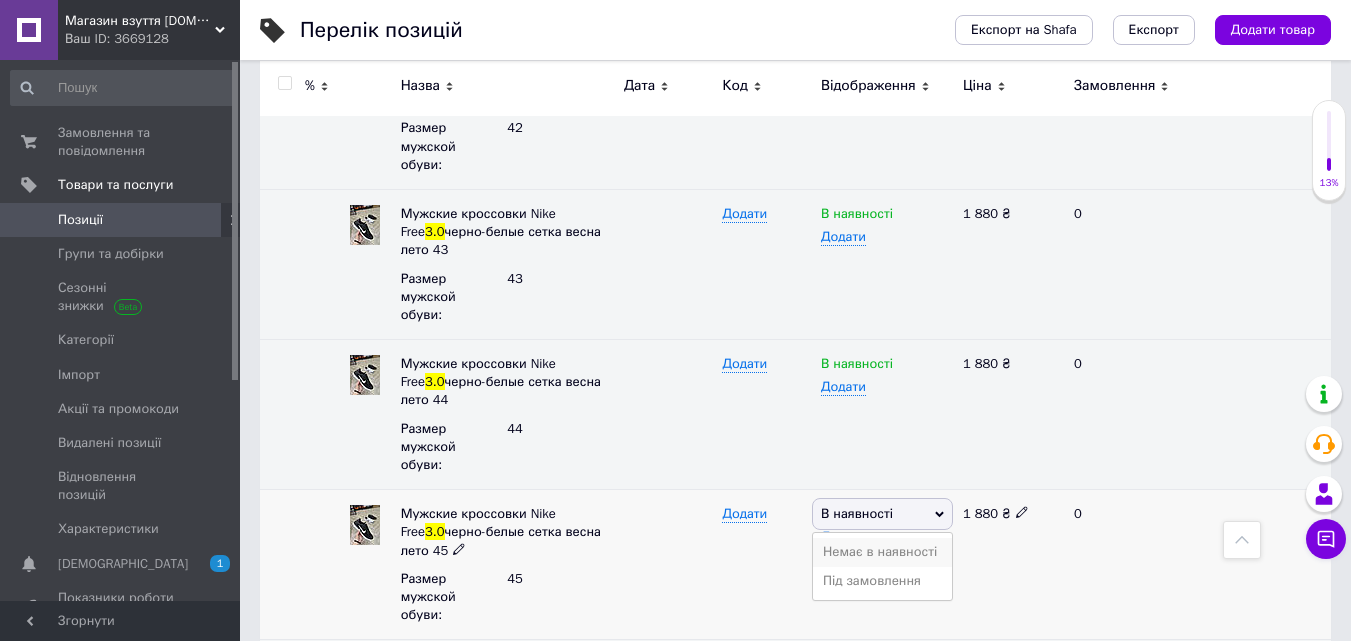 click on "Немає в наявності" at bounding box center (882, 552) 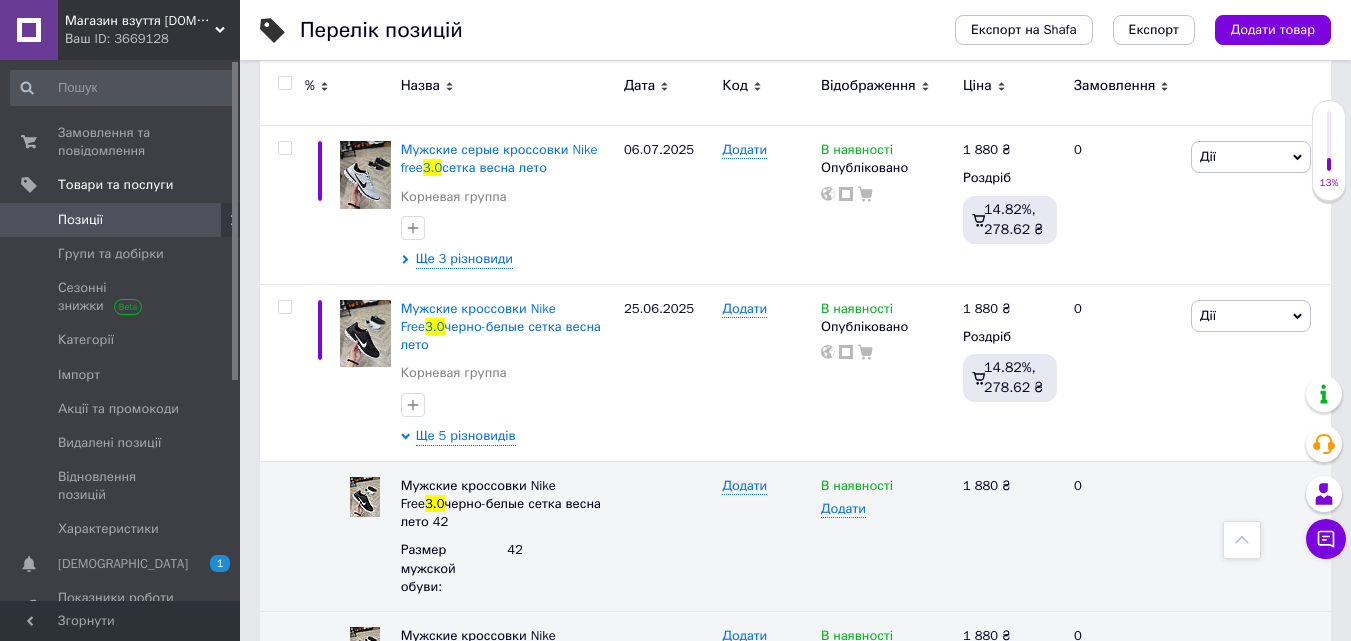 scroll, scrollTop: 582, scrollLeft: 0, axis: vertical 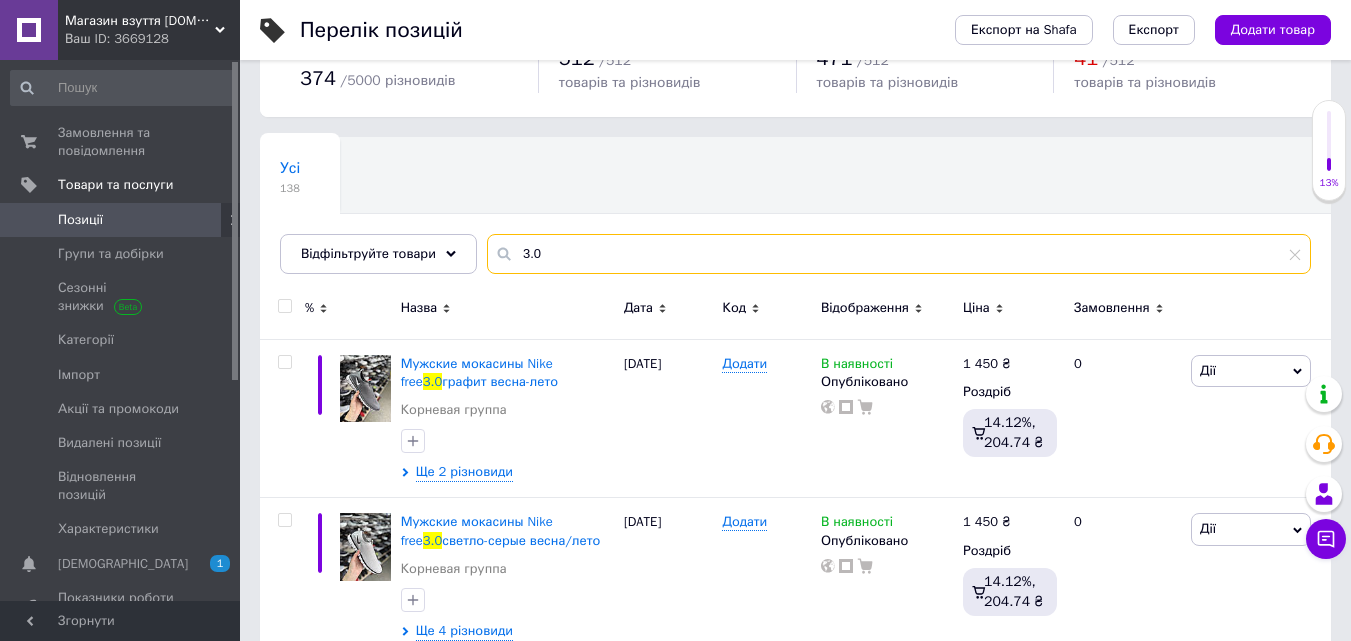 click on "3.0" at bounding box center (899, 254) 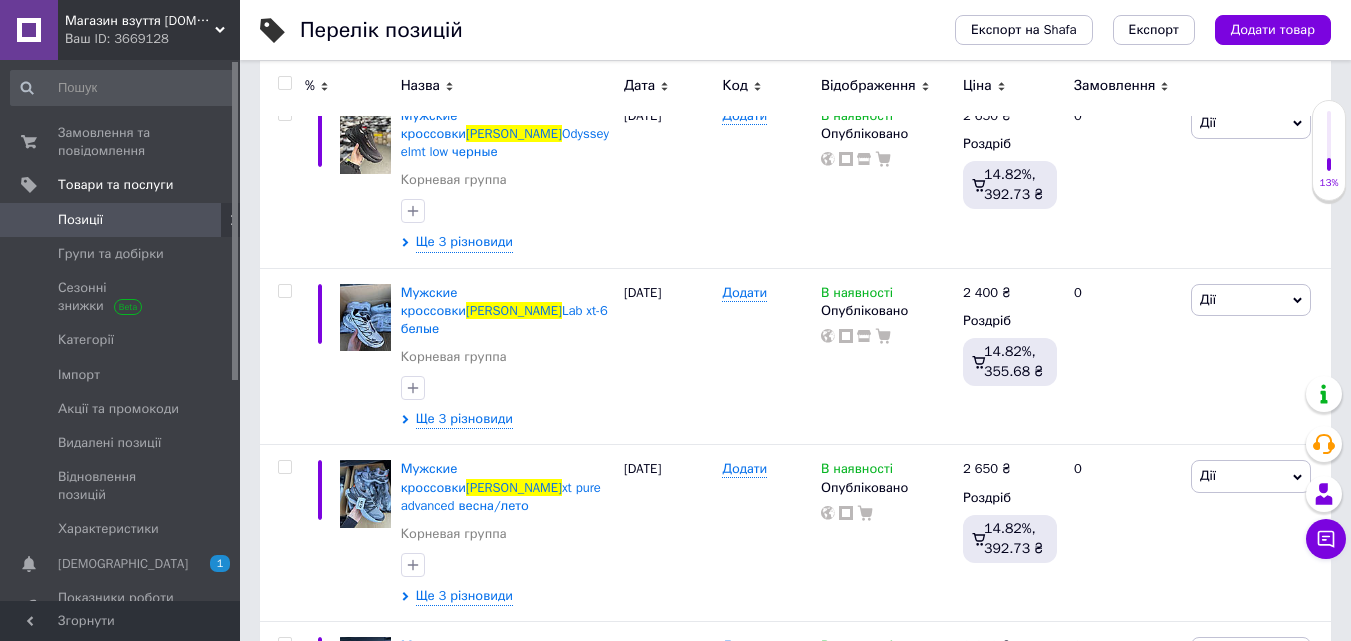 scroll, scrollTop: 534, scrollLeft: 0, axis: vertical 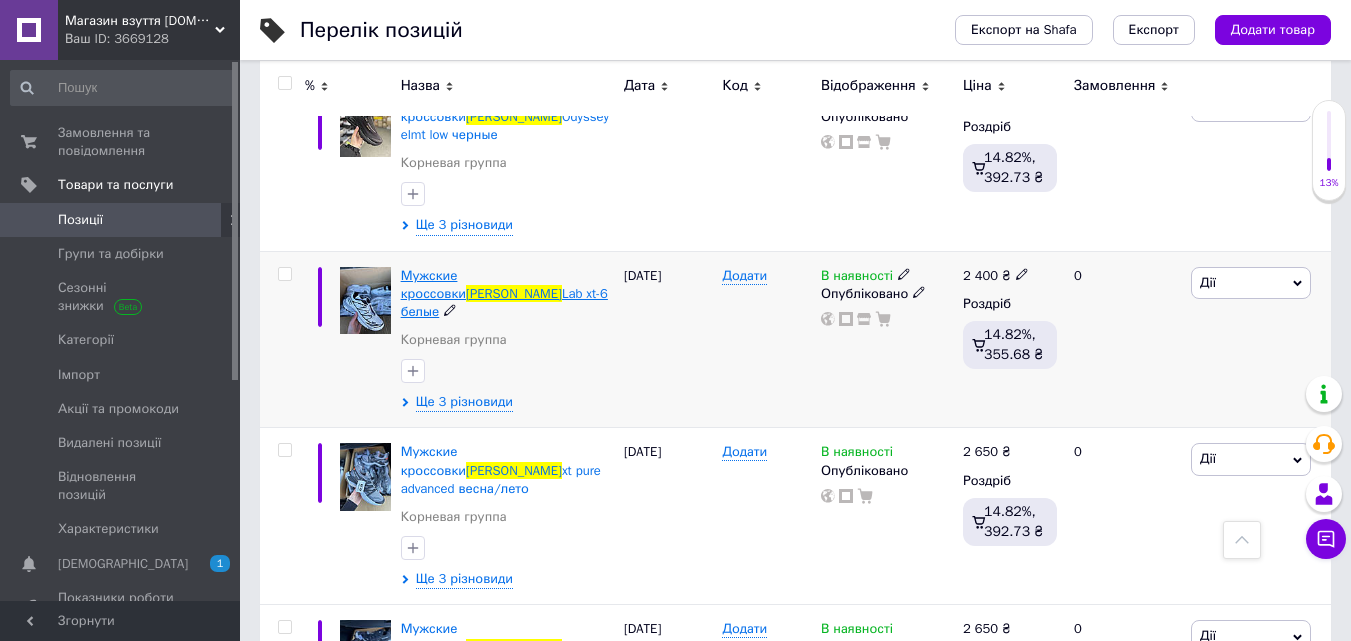 type on "[PERSON_NAME]" 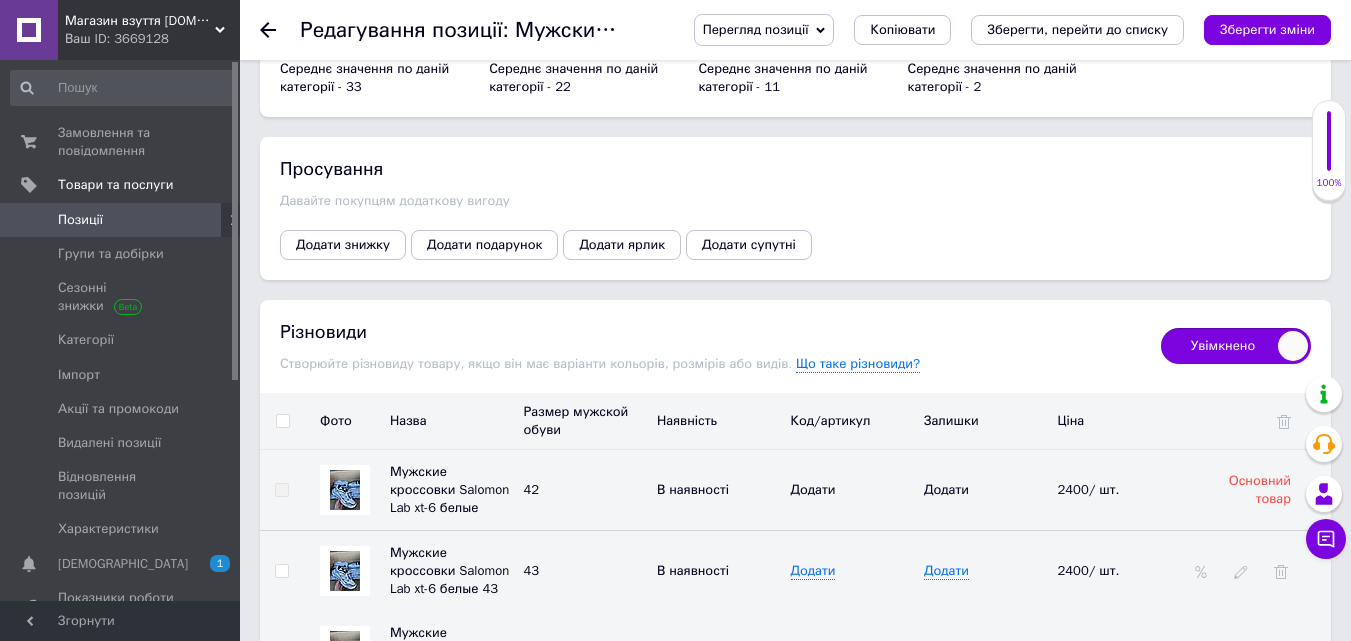 scroll, scrollTop: 2878, scrollLeft: 0, axis: vertical 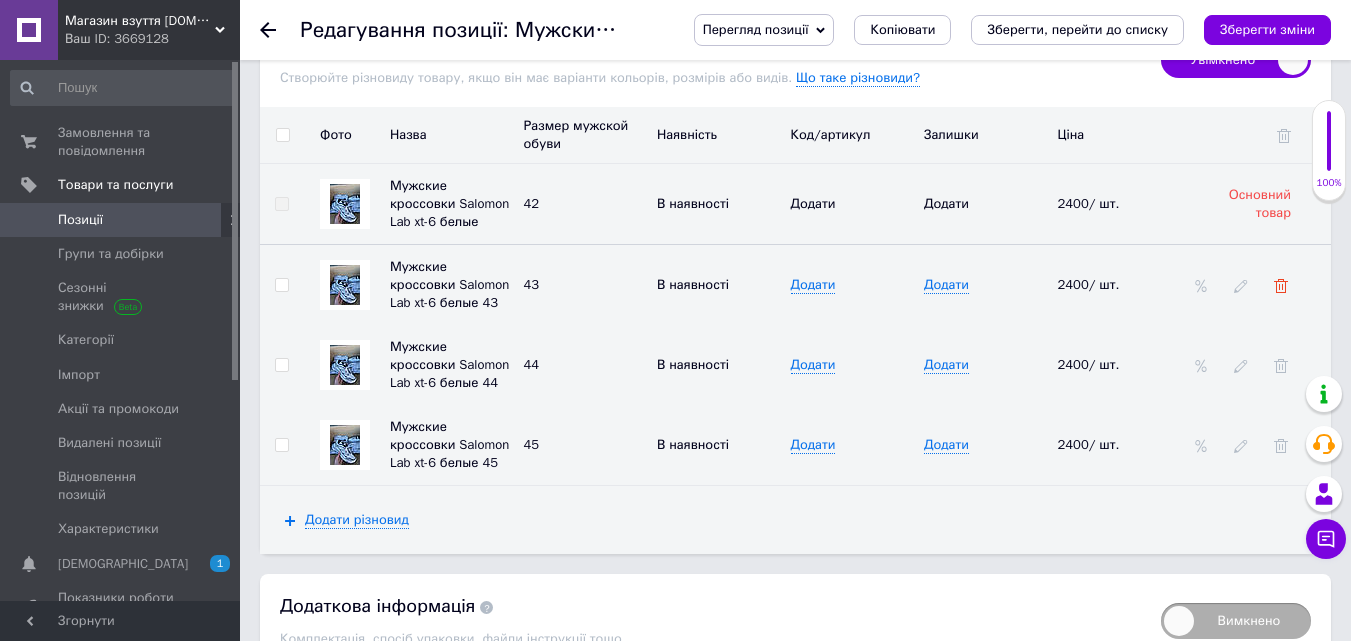 click 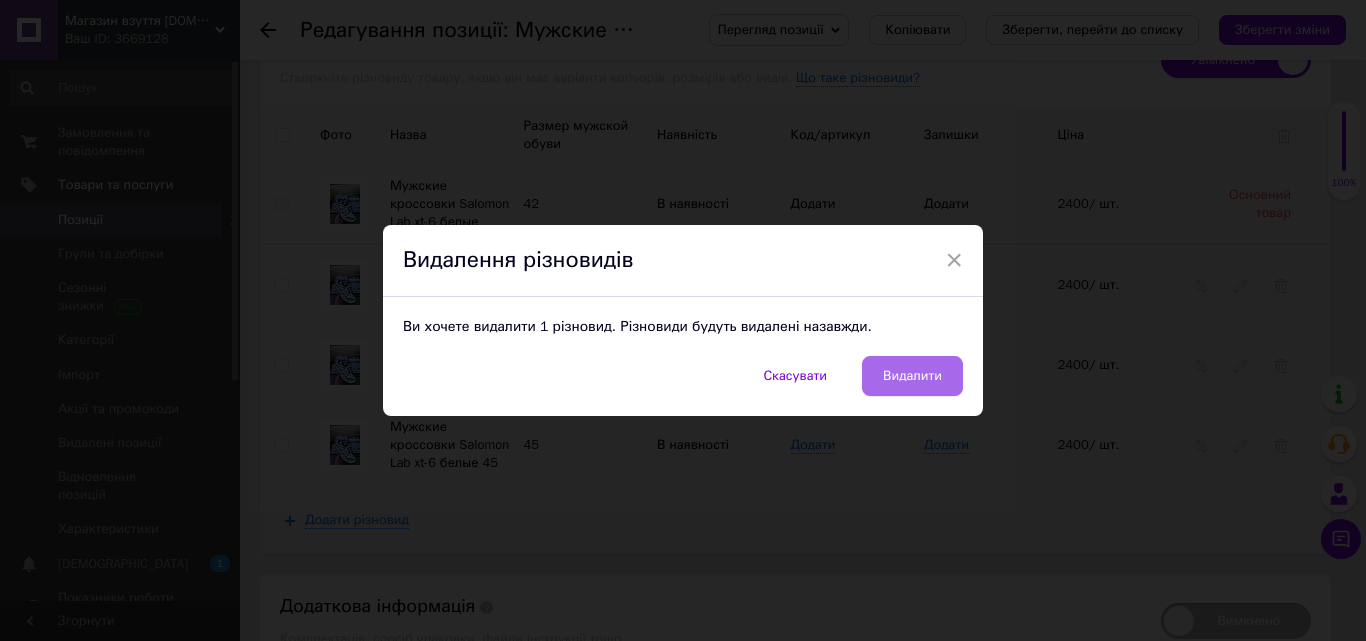 click on "Видалити" at bounding box center (912, 376) 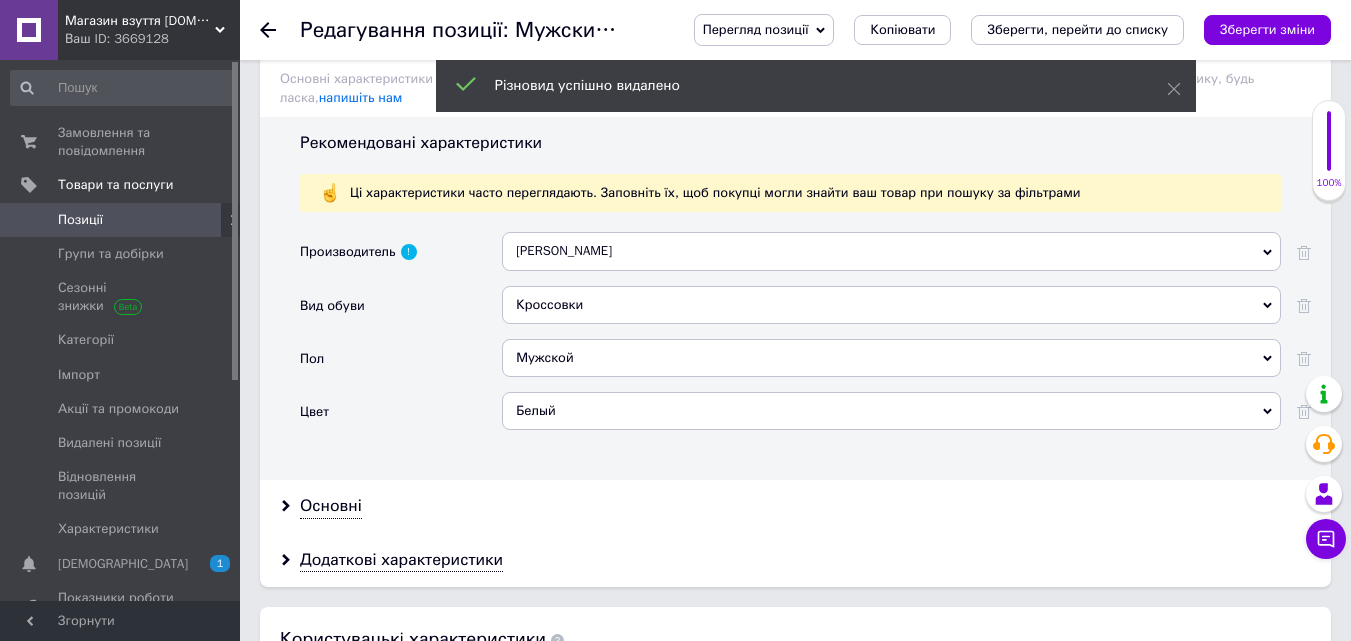 scroll, scrollTop: 1679, scrollLeft: 0, axis: vertical 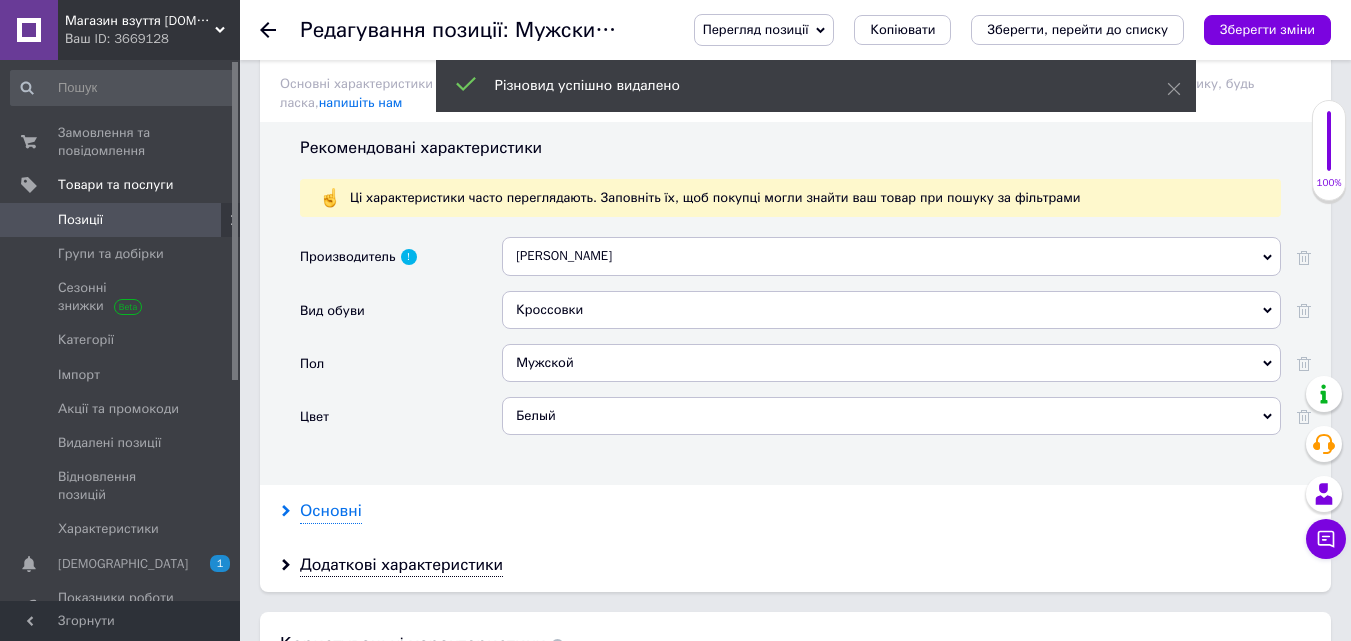 click on "Основні" at bounding box center (331, 511) 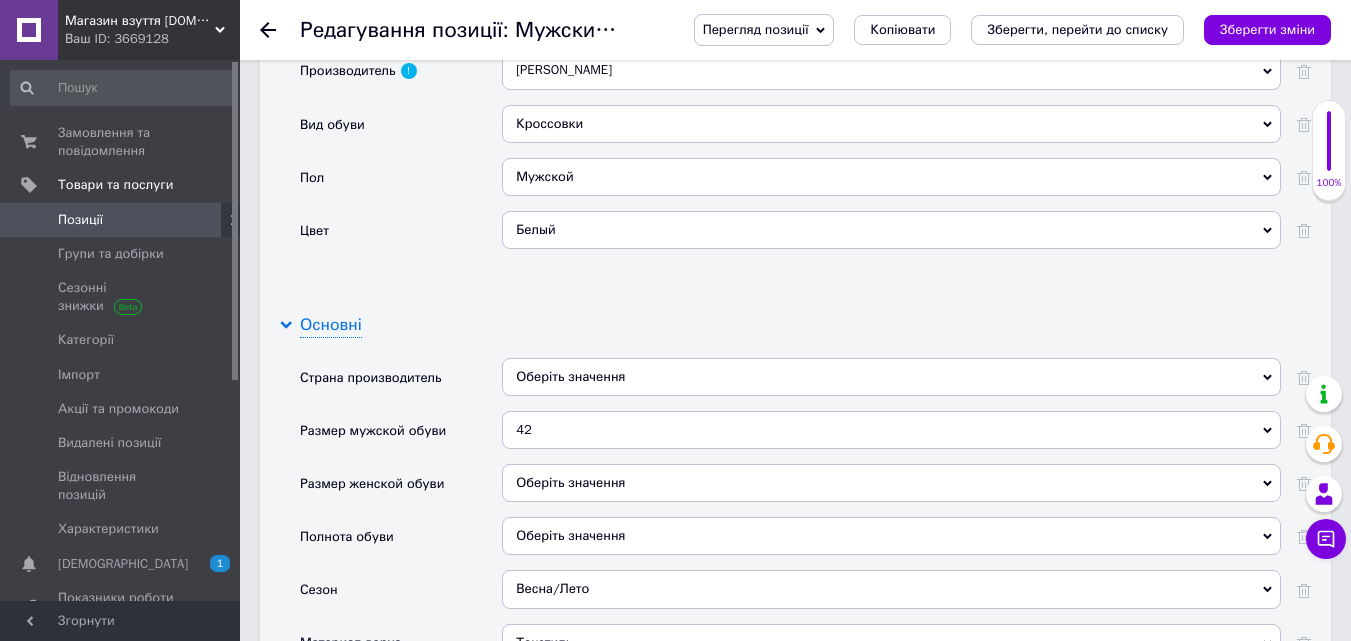 scroll, scrollTop: 1919, scrollLeft: 0, axis: vertical 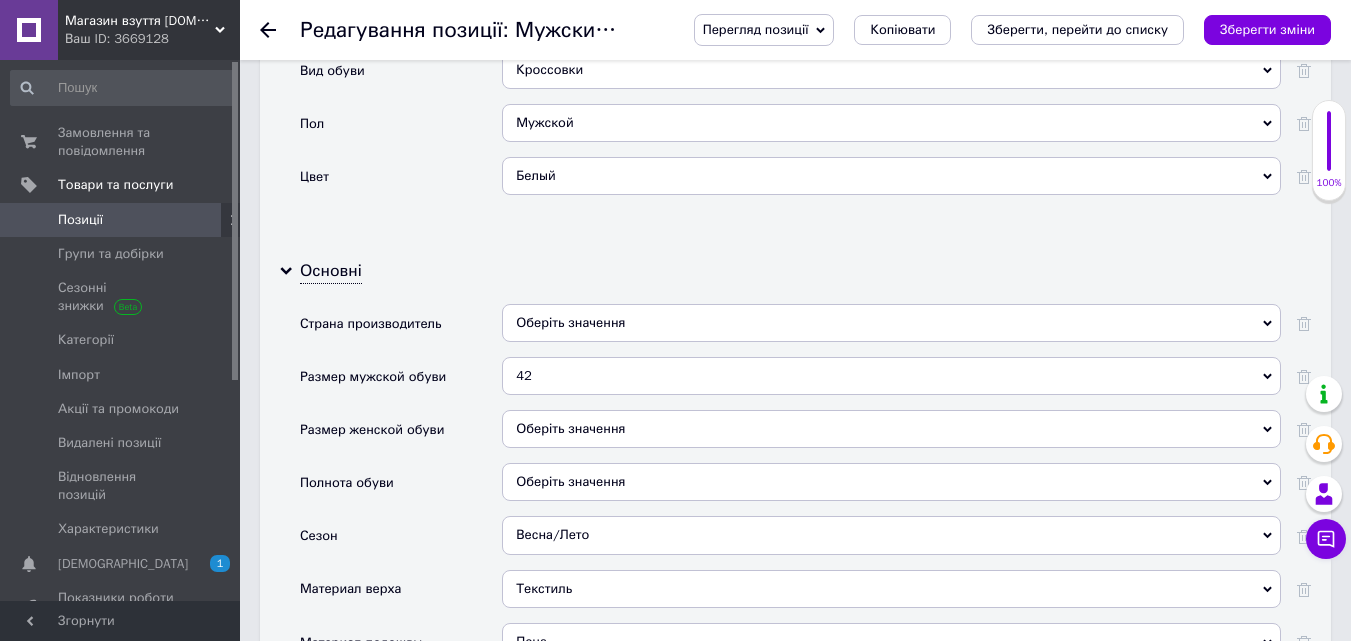 click on "42" at bounding box center (891, 376) 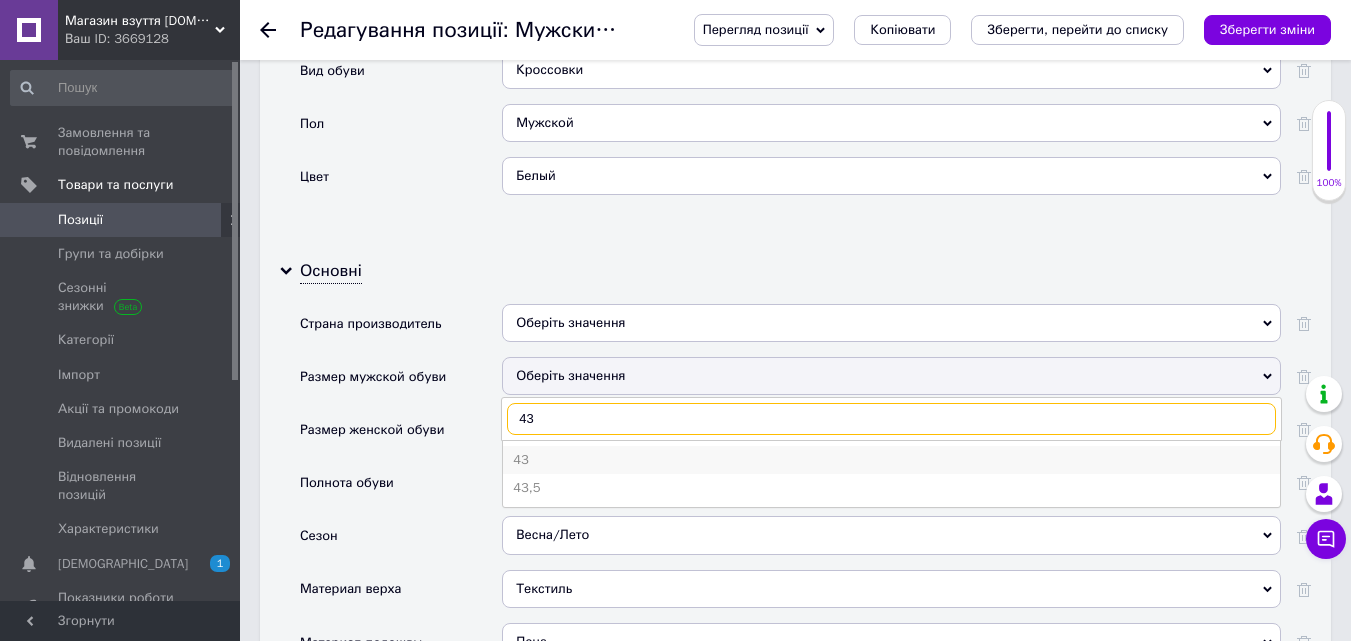 type on "43" 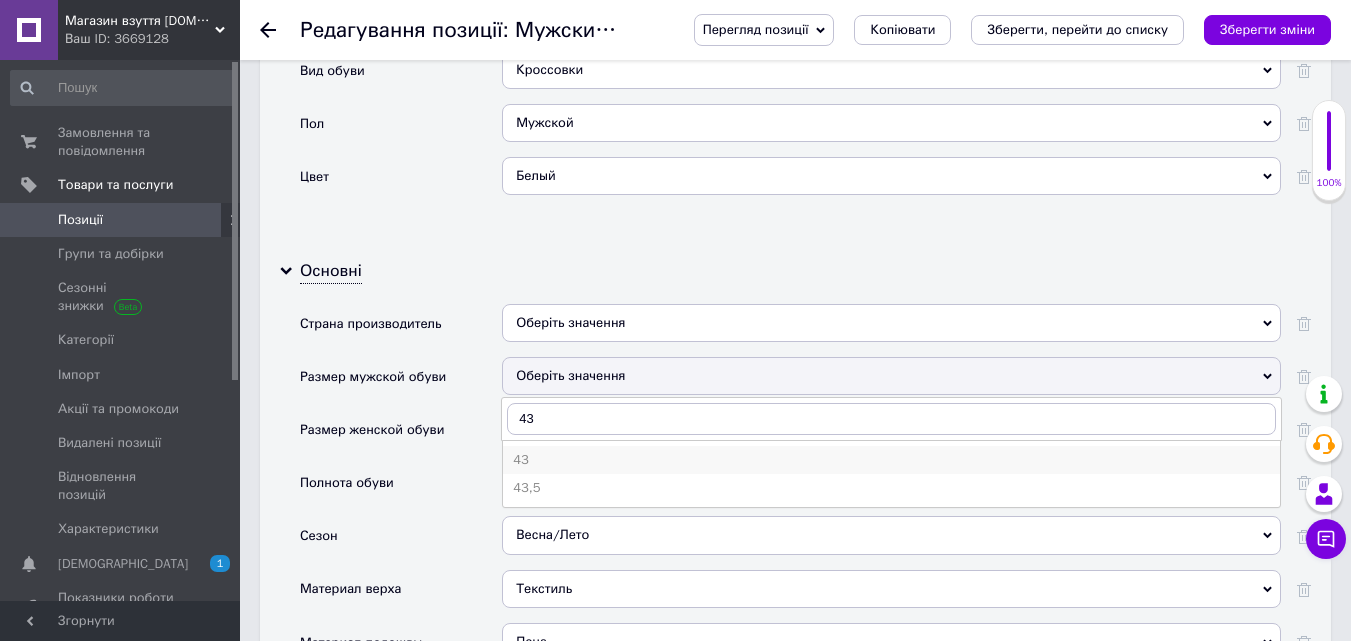 click on "43" at bounding box center (891, 460) 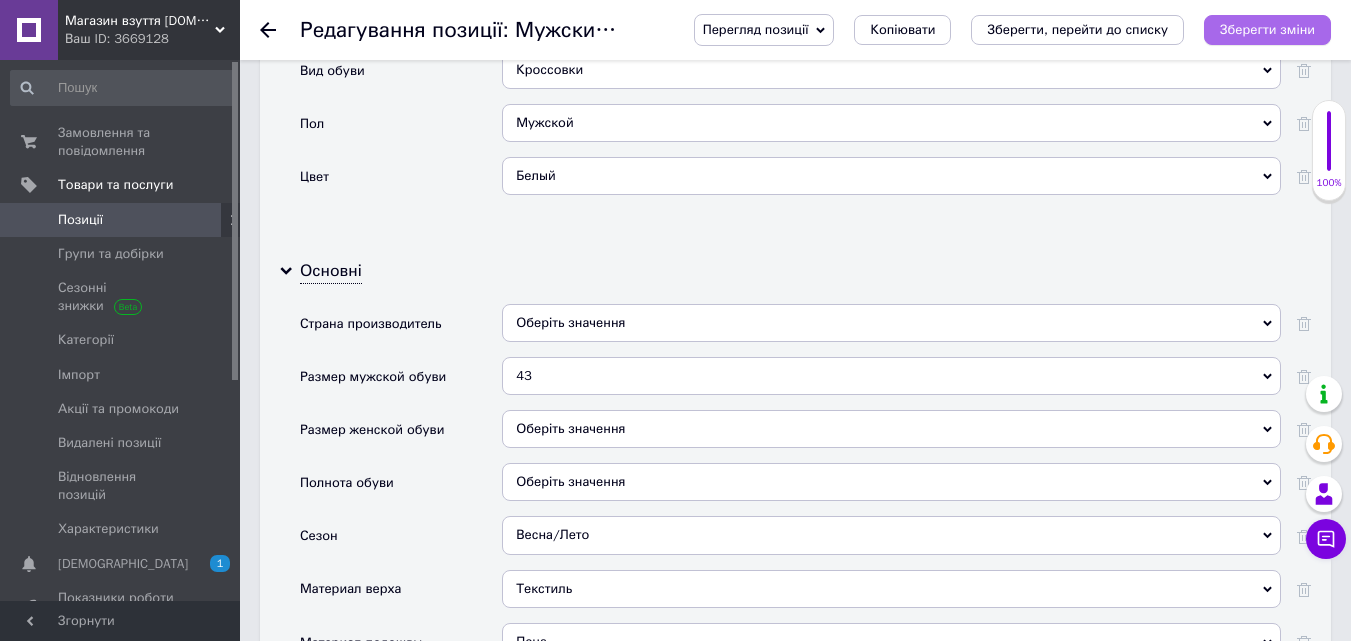 click on "Зберегти зміни" at bounding box center [1267, 30] 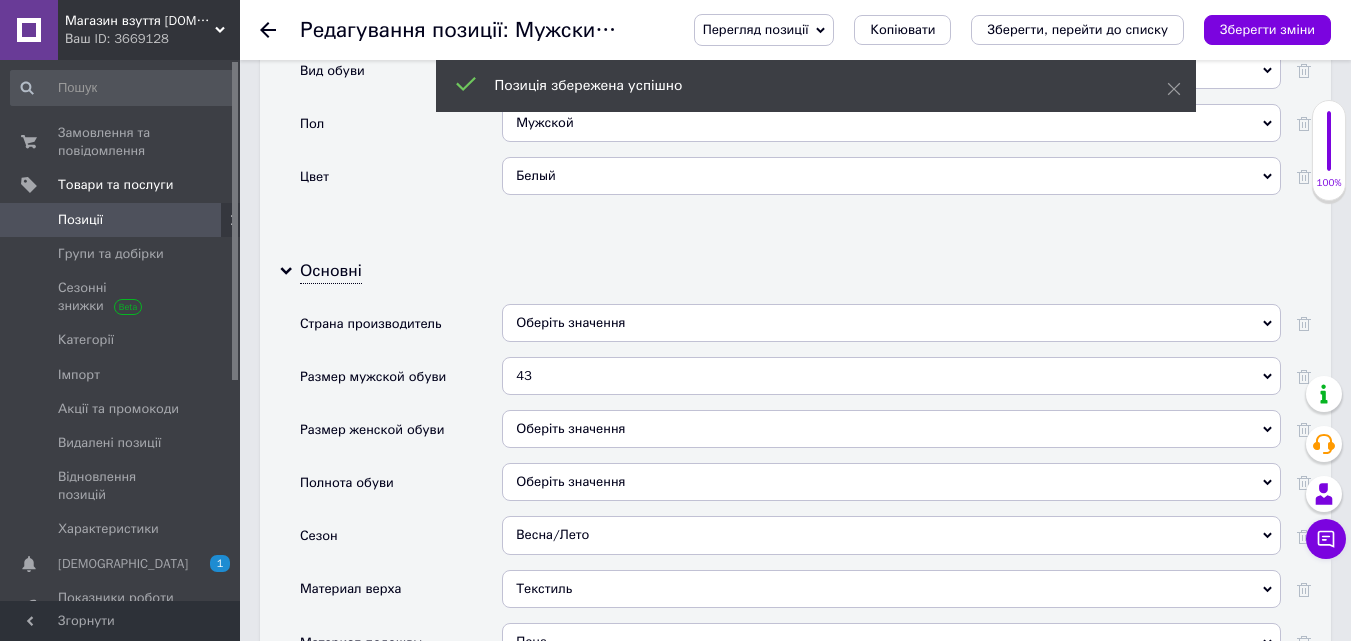 click on "Позиції" at bounding box center (80, 220) 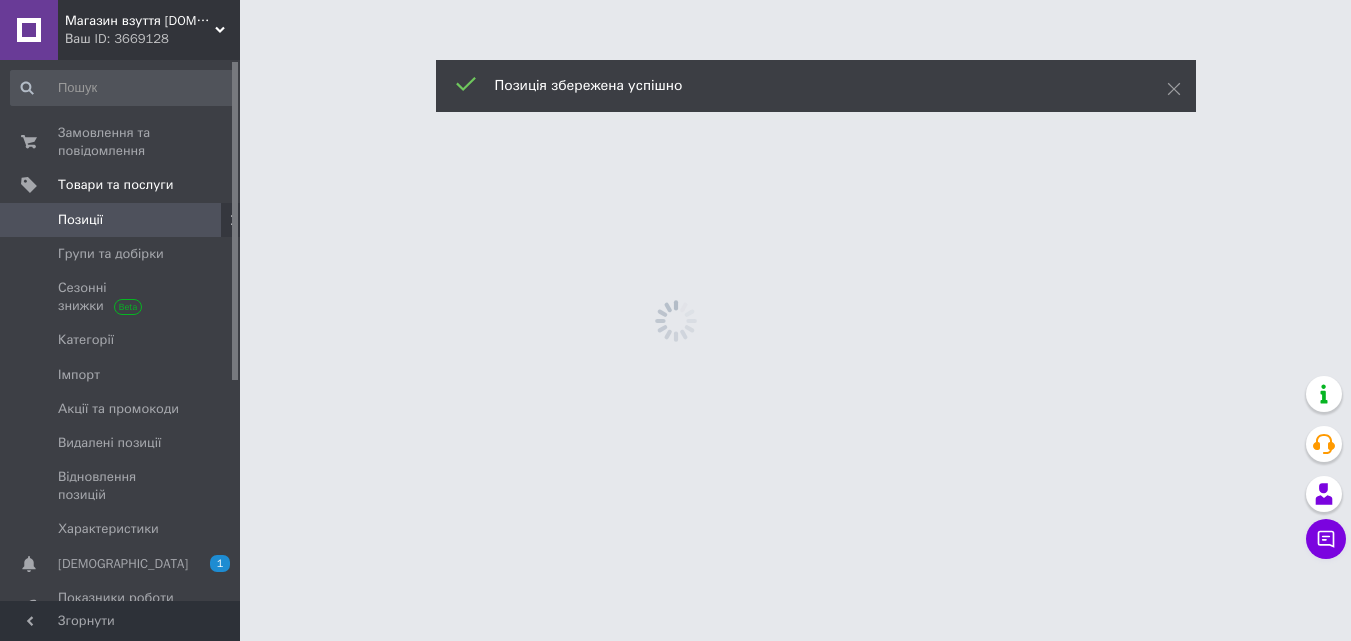 scroll, scrollTop: 0, scrollLeft: 0, axis: both 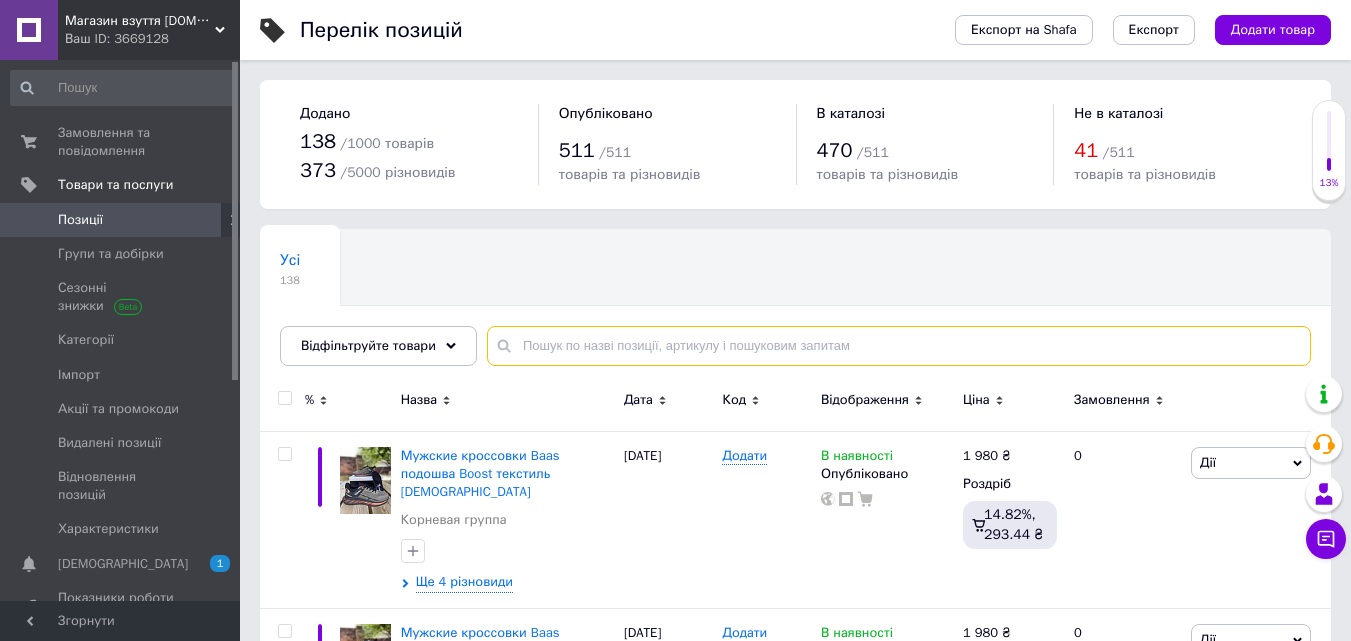 click at bounding box center (899, 346) 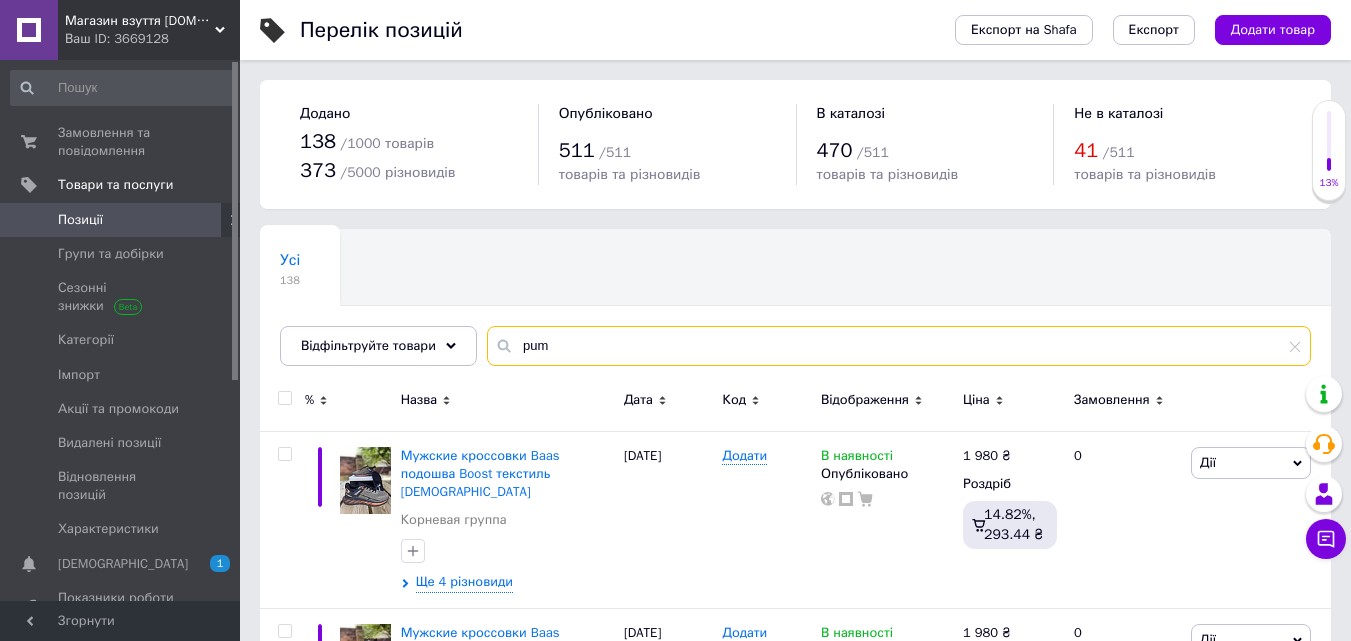 type on "puma" 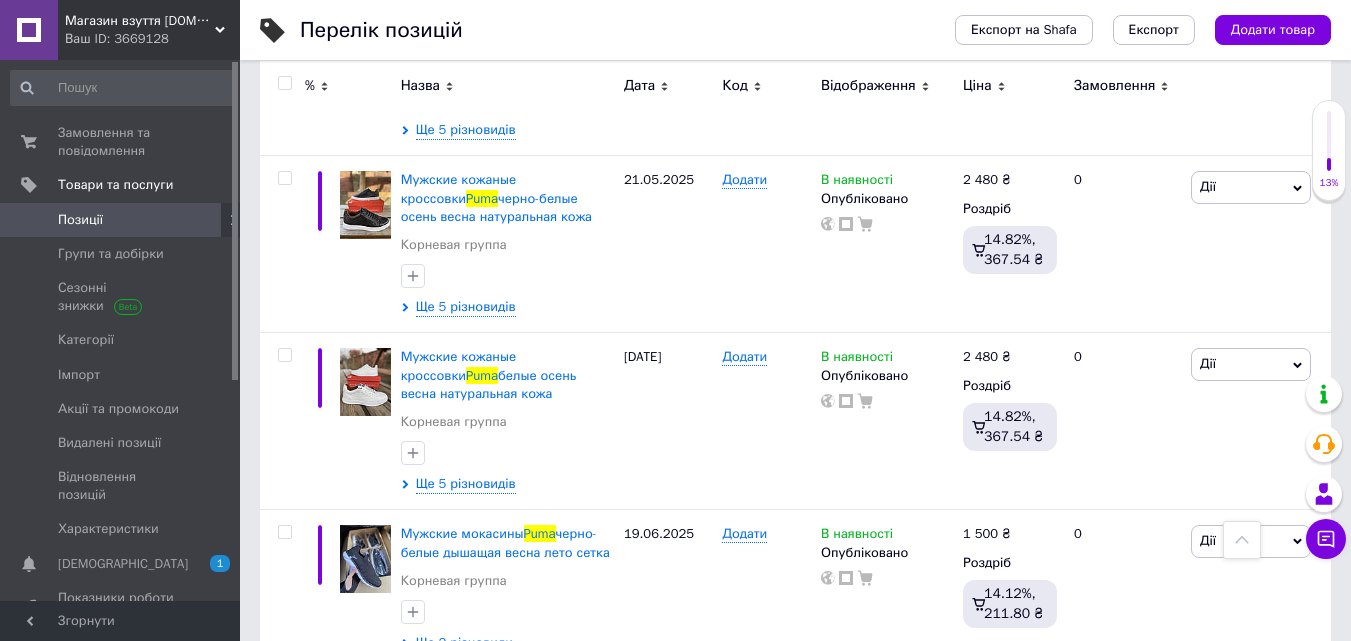 scroll, scrollTop: 814, scrollLeft: 0, axis: vertical 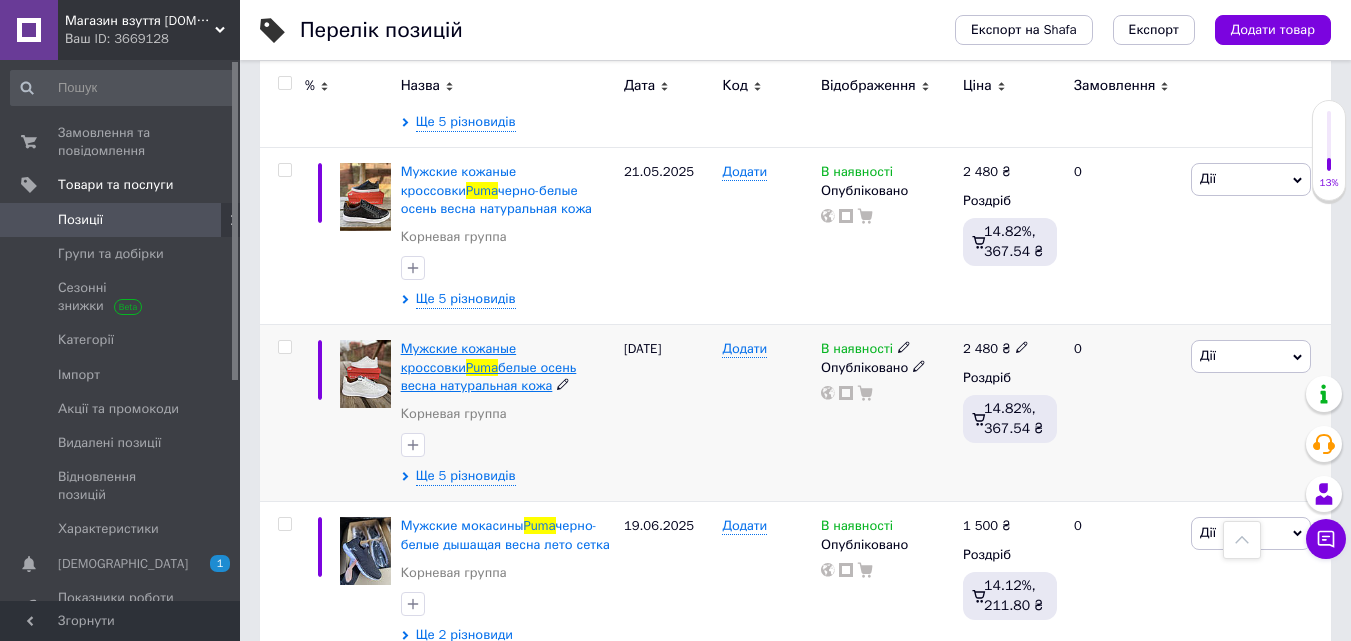 click on "Мужские кожаные кроссовки" at bounding box center [459, 357] 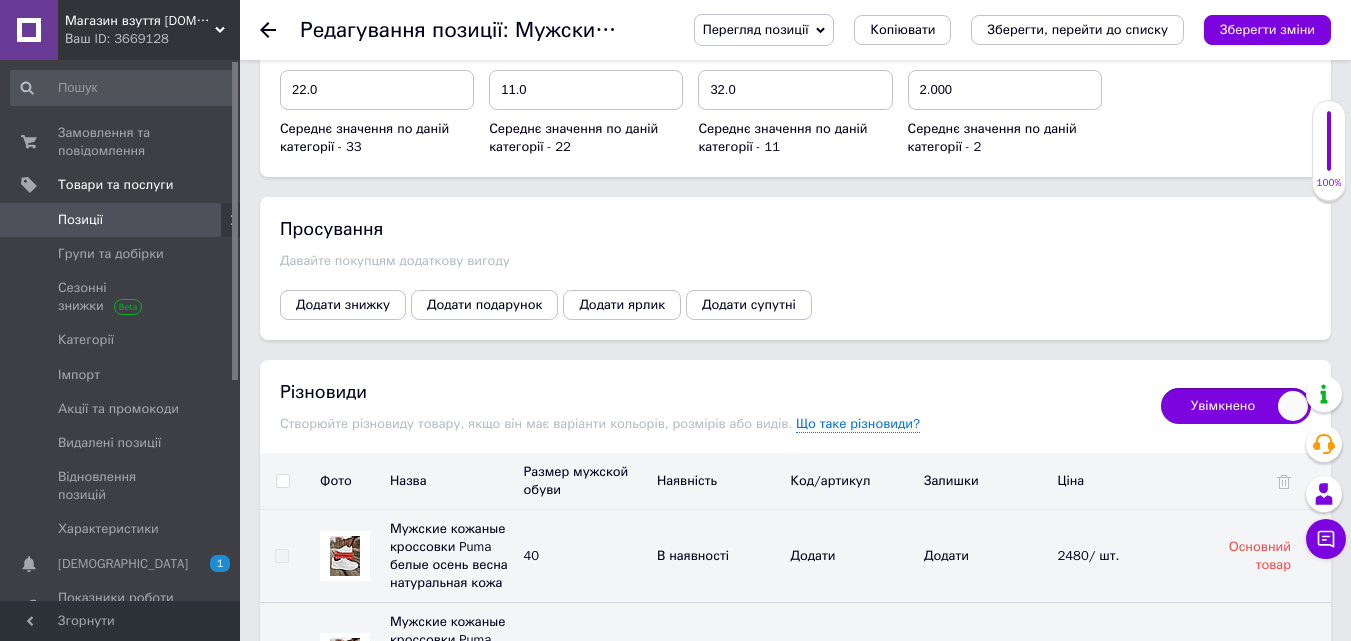 scroll, scrollTop: 2610, scrollLeft: 0, axis: vertical 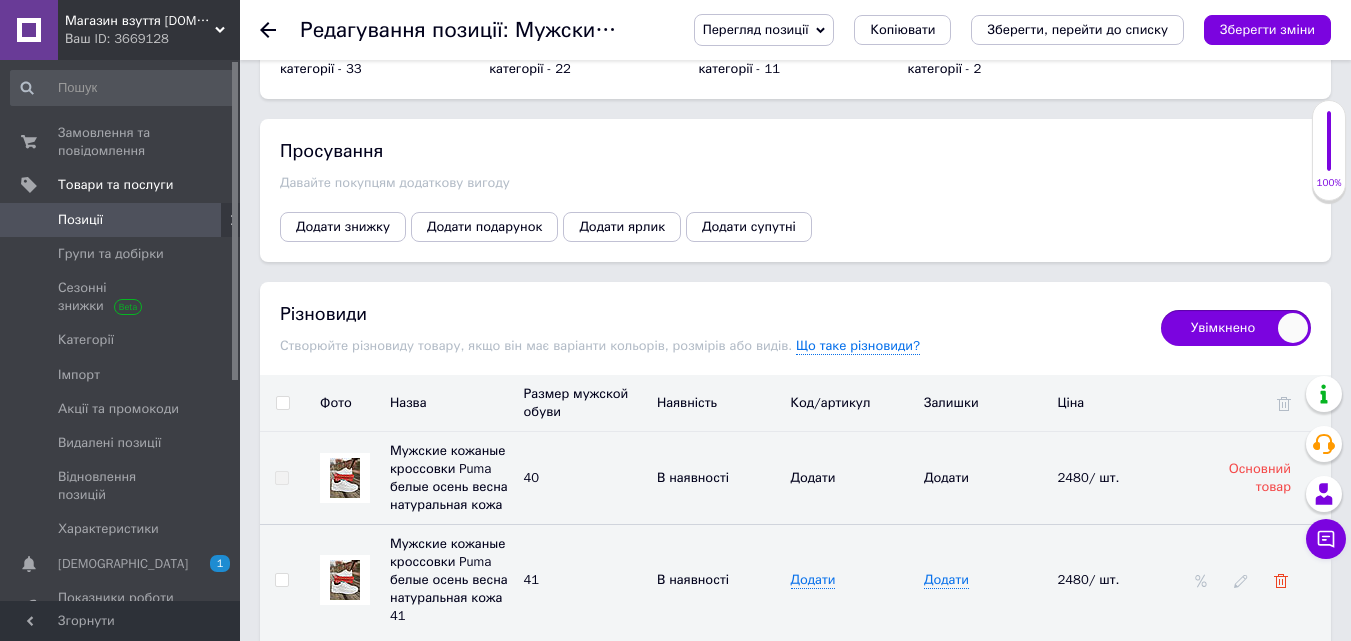 click 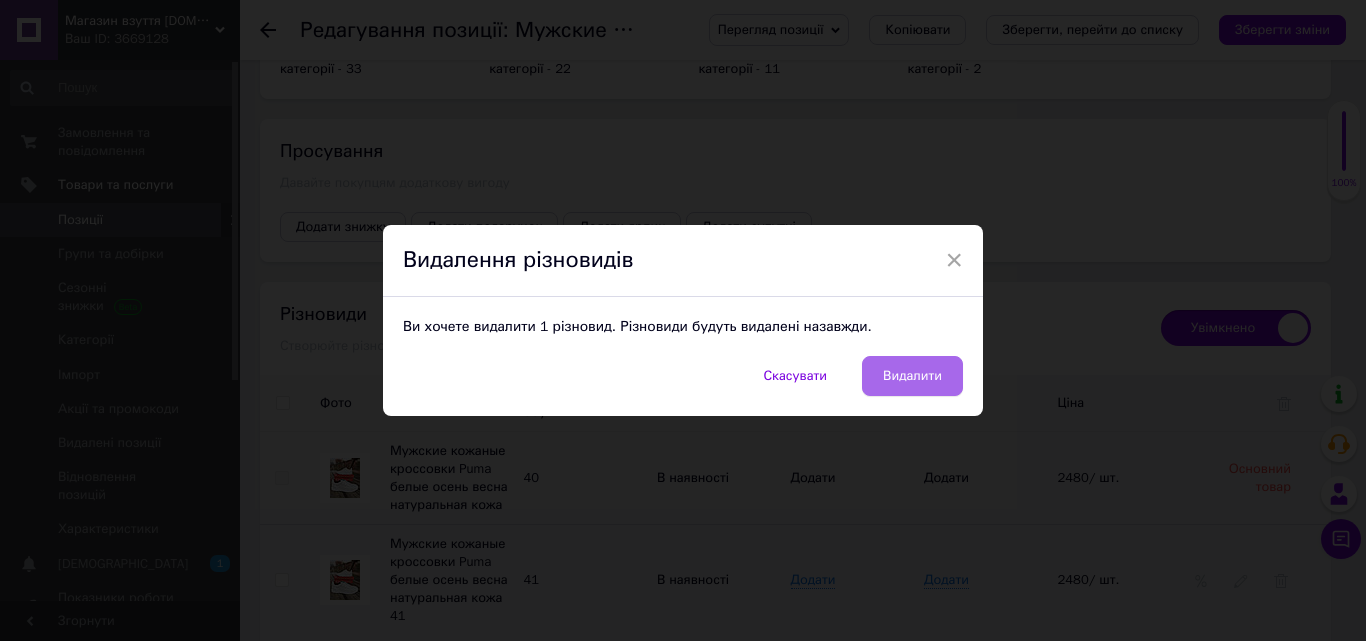 click on "Видалити" at bounding box center [912, 376] 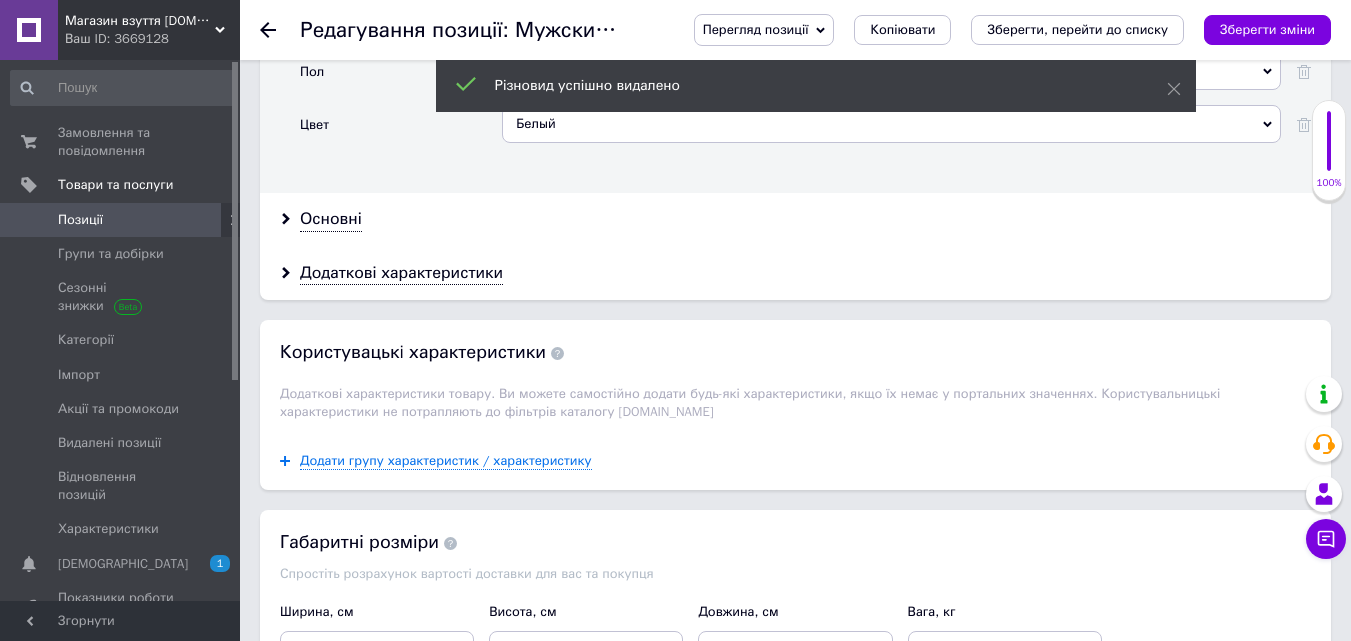 scroll, scrollTop: 1952, scrollLeft: 0, axis: vertical 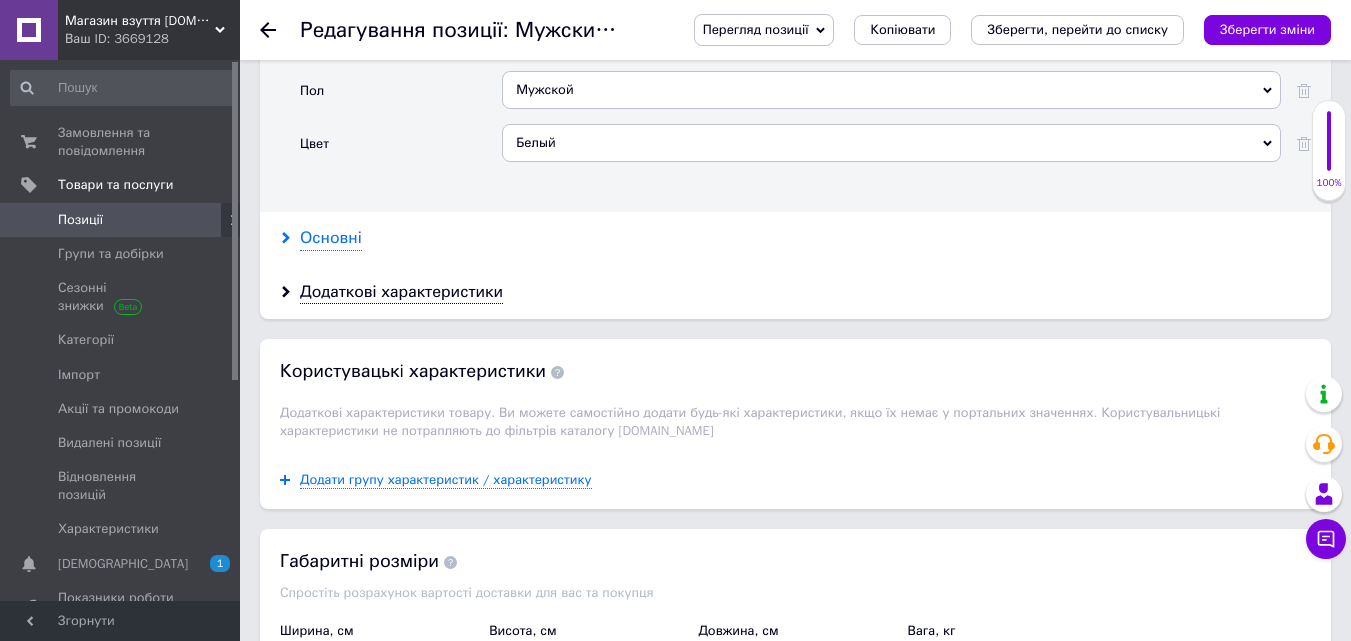 click on "Основні" at bounding box center [331, 238] 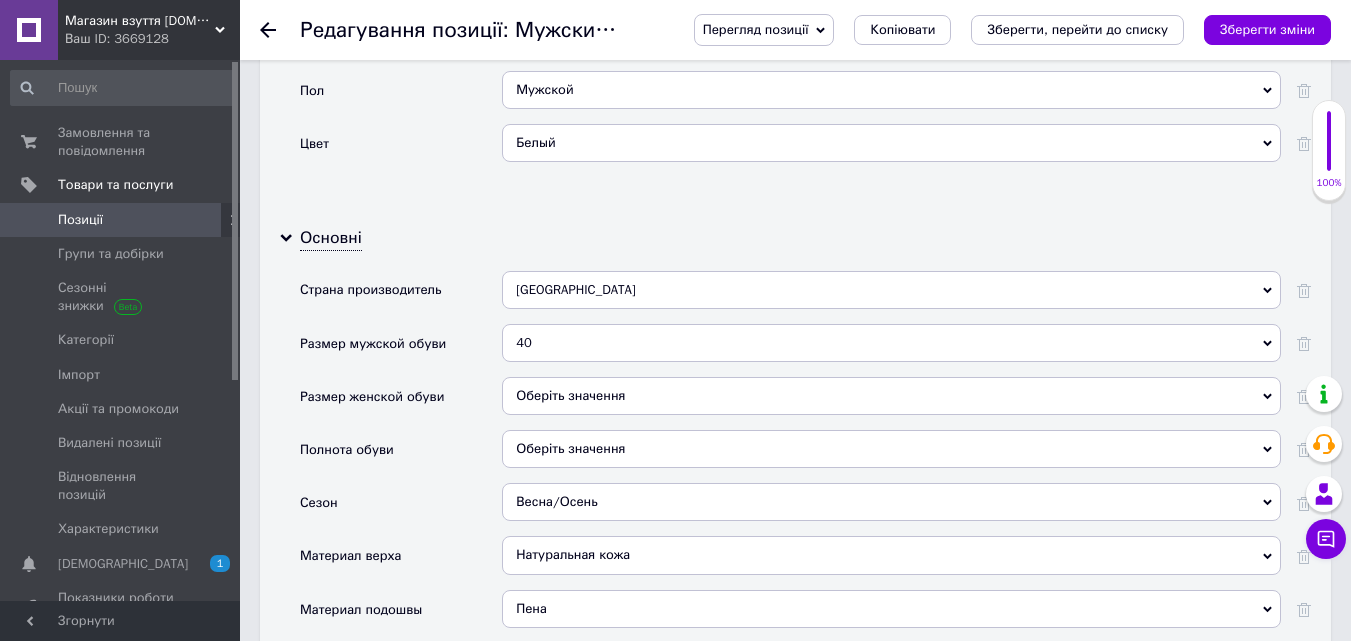 click on "40" at bounding box center [891, 343] 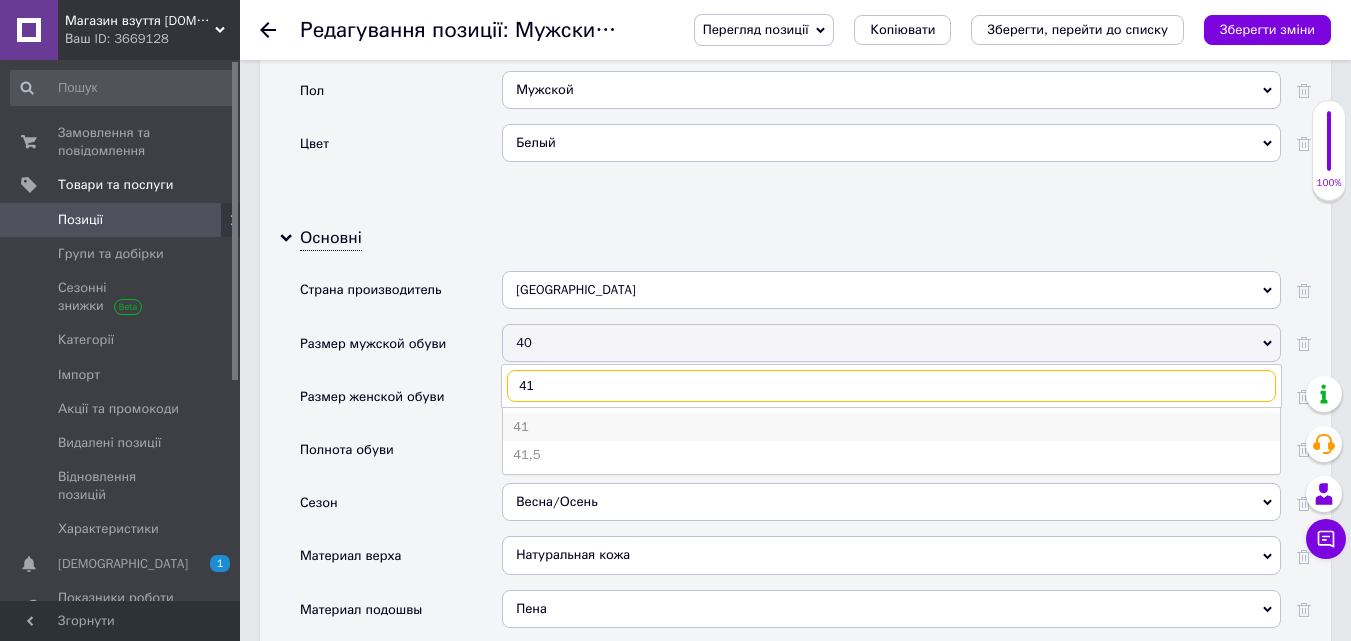 type on "41" 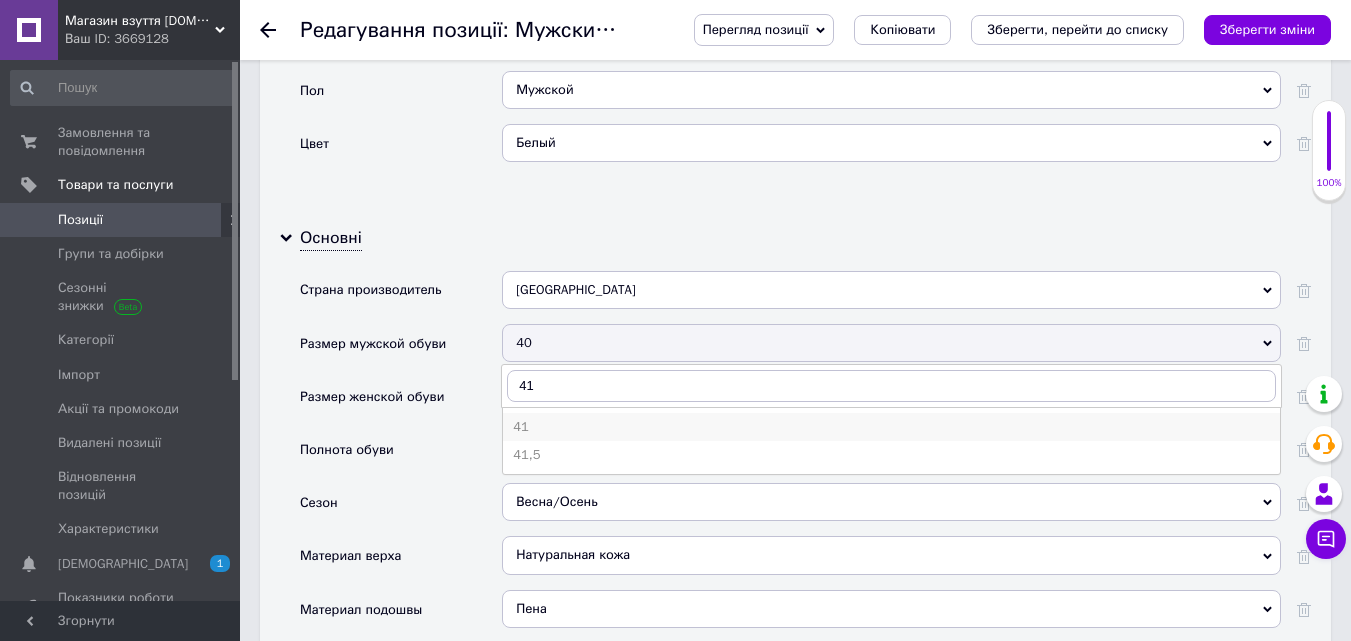 click on "41" at bounding box center (891, 427) 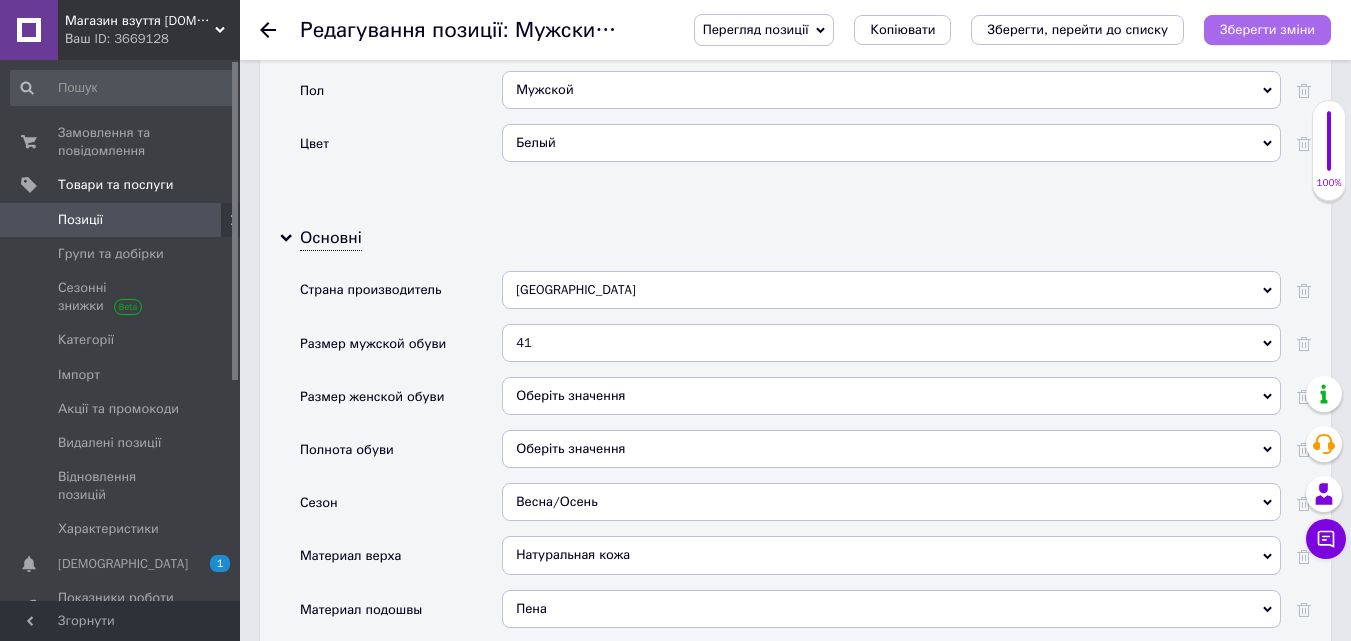 click on "Зберегти зміни" at bounding box center [1267, 29] 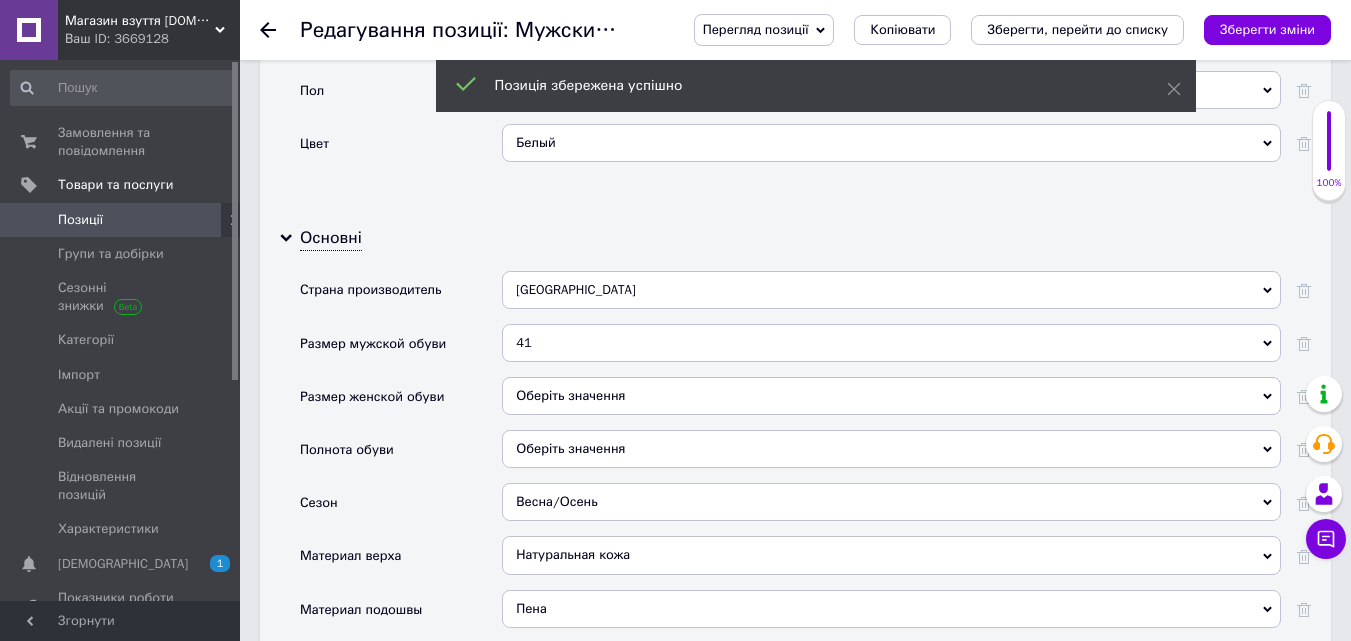 click on "Позиції" at bounding box center (121, 220) 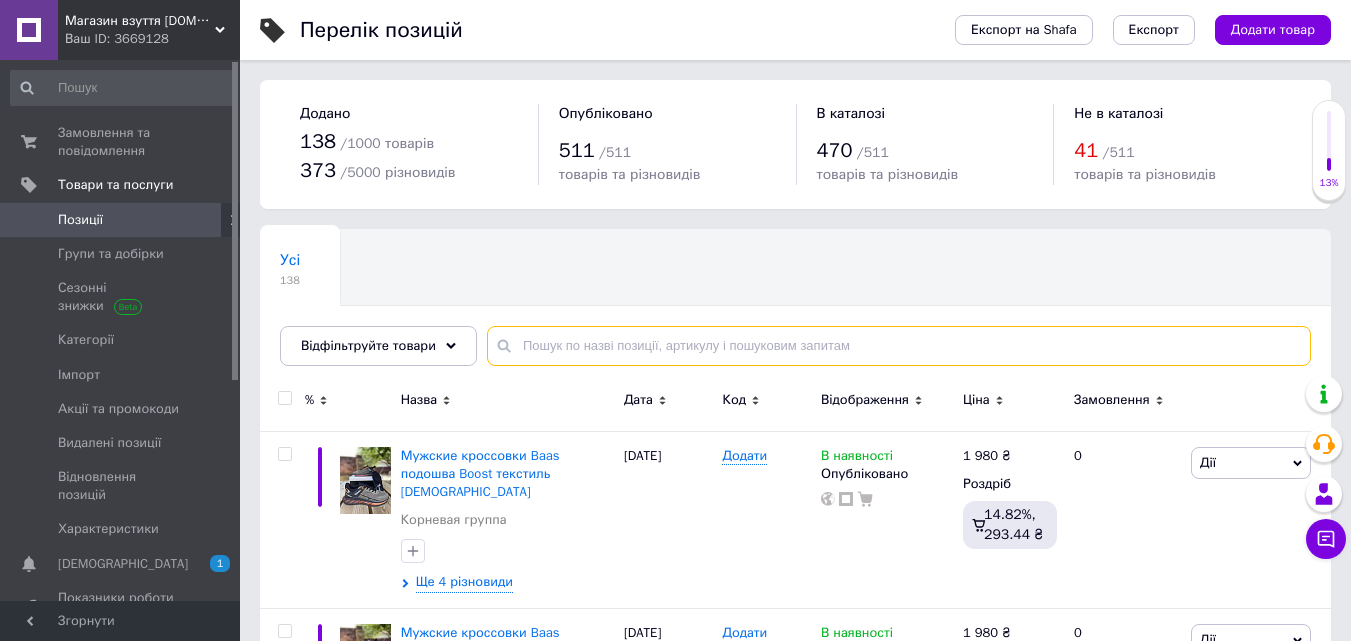 click at bounding box center [899, 346] 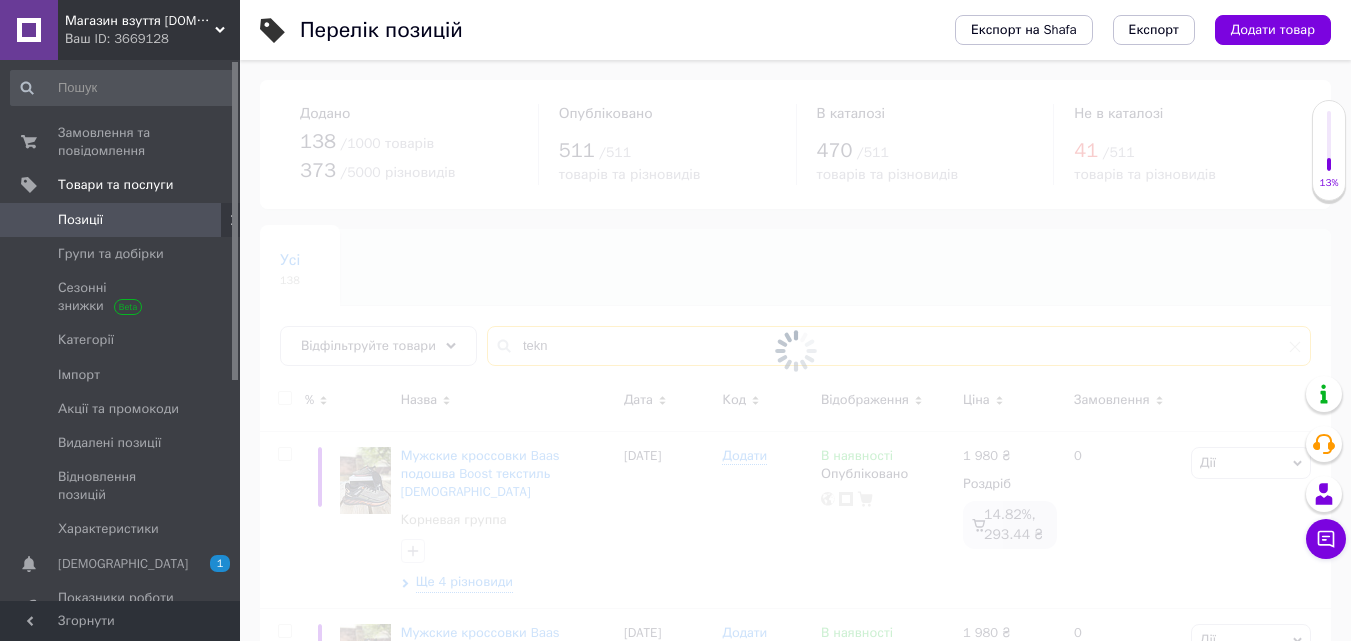 type on "tekno" 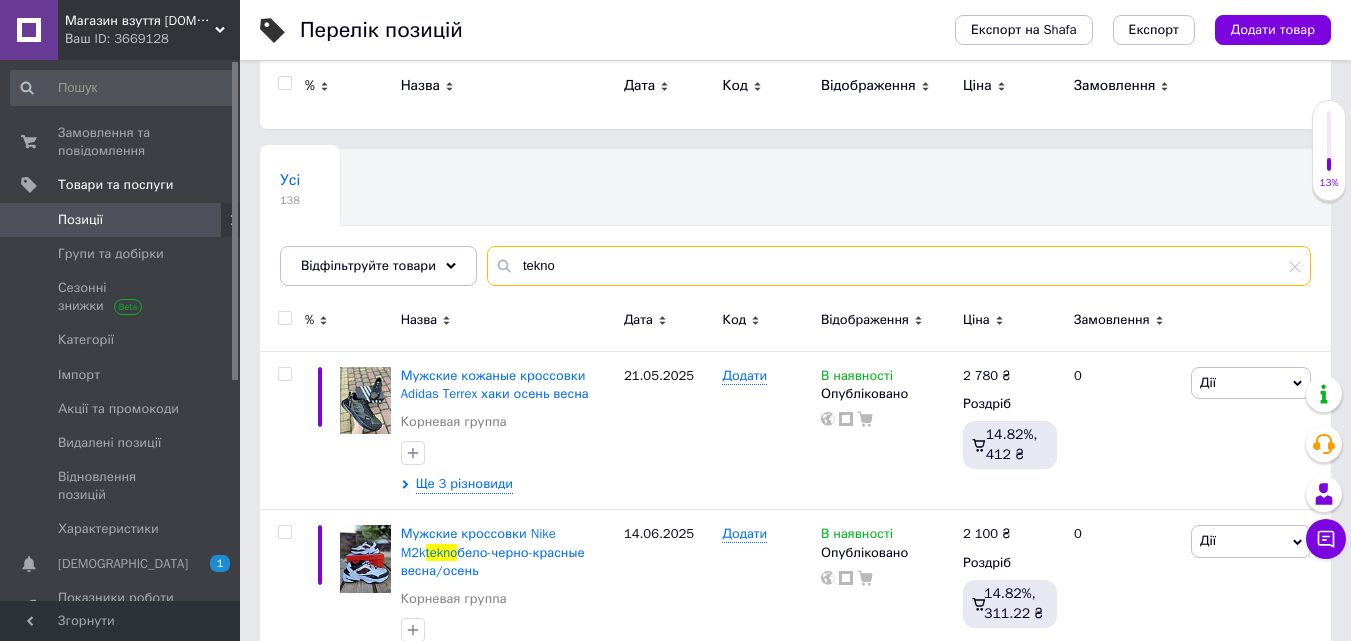 scroll, scrollTop: 0, scrollLeft: 0, axis: both 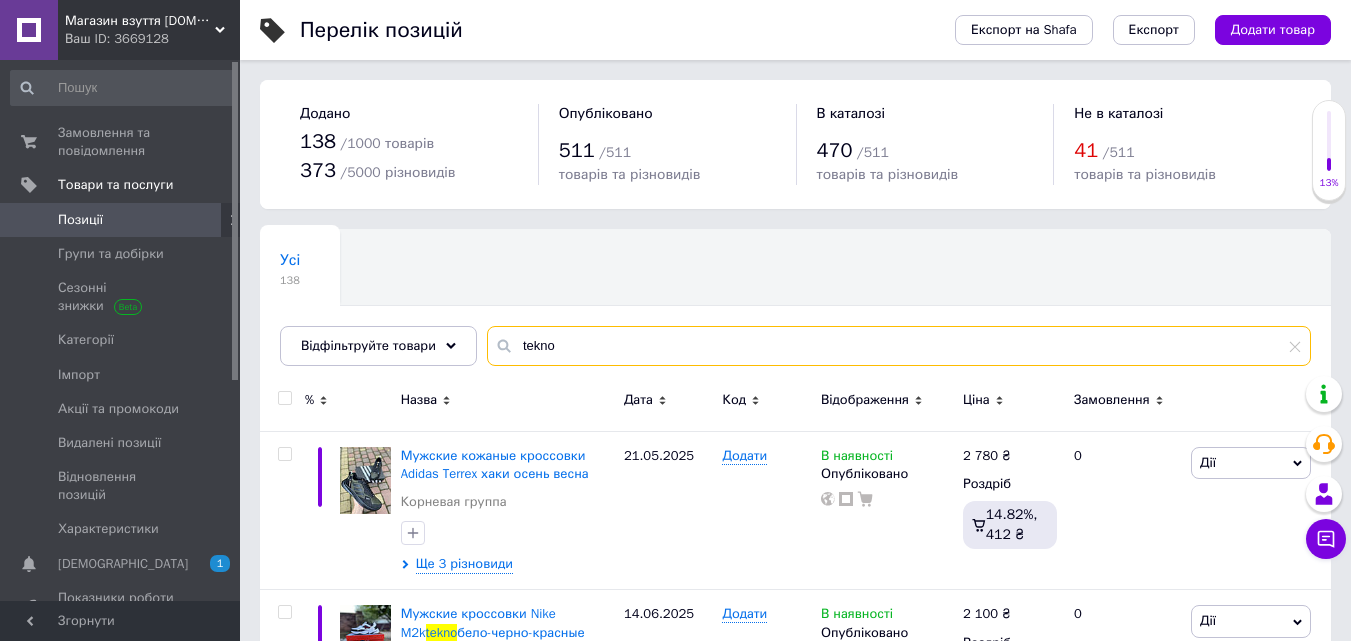 click on "tekno" at bounding box center [899, 346] 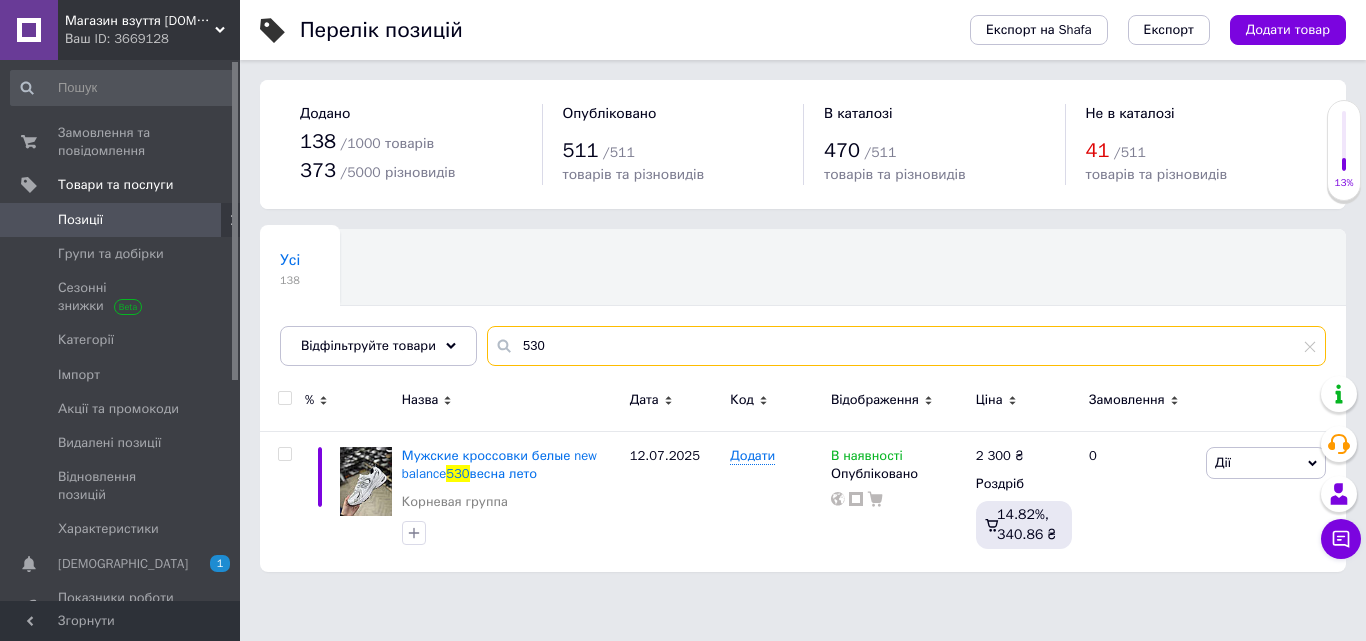 type on "530" 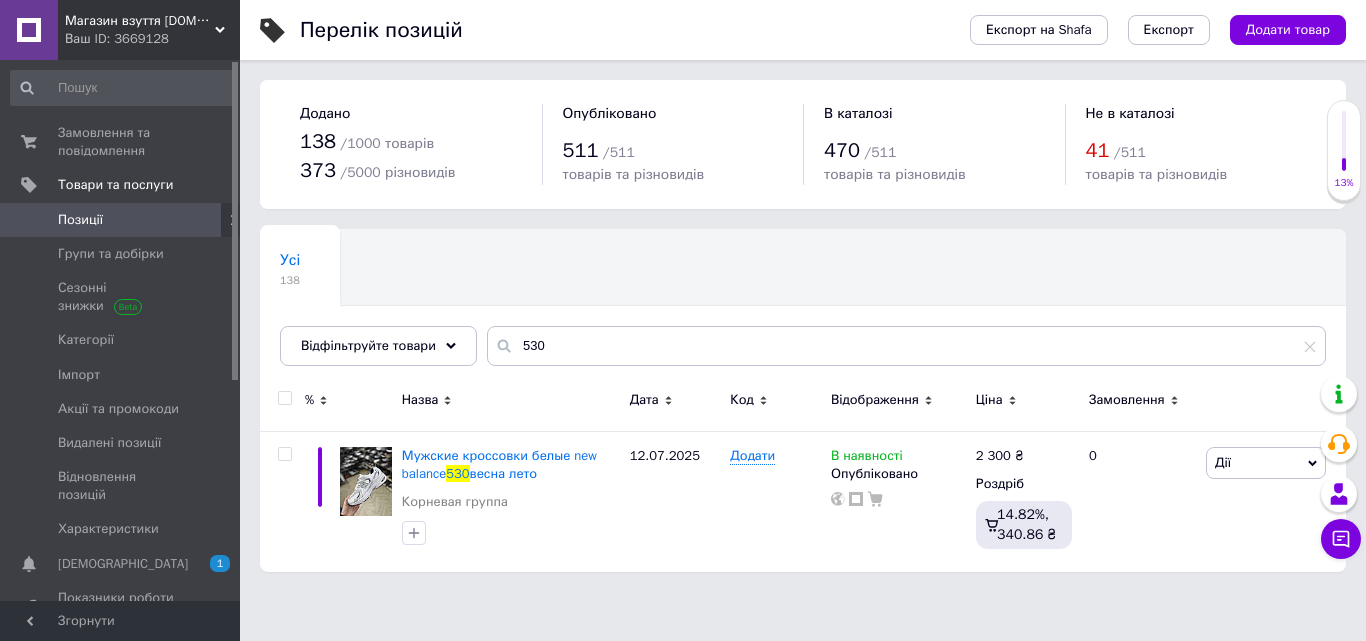 drag, startPoint x: 1365, startPoint y: 105, endPoint x: 1365, endPoint y: 120, distance: 15 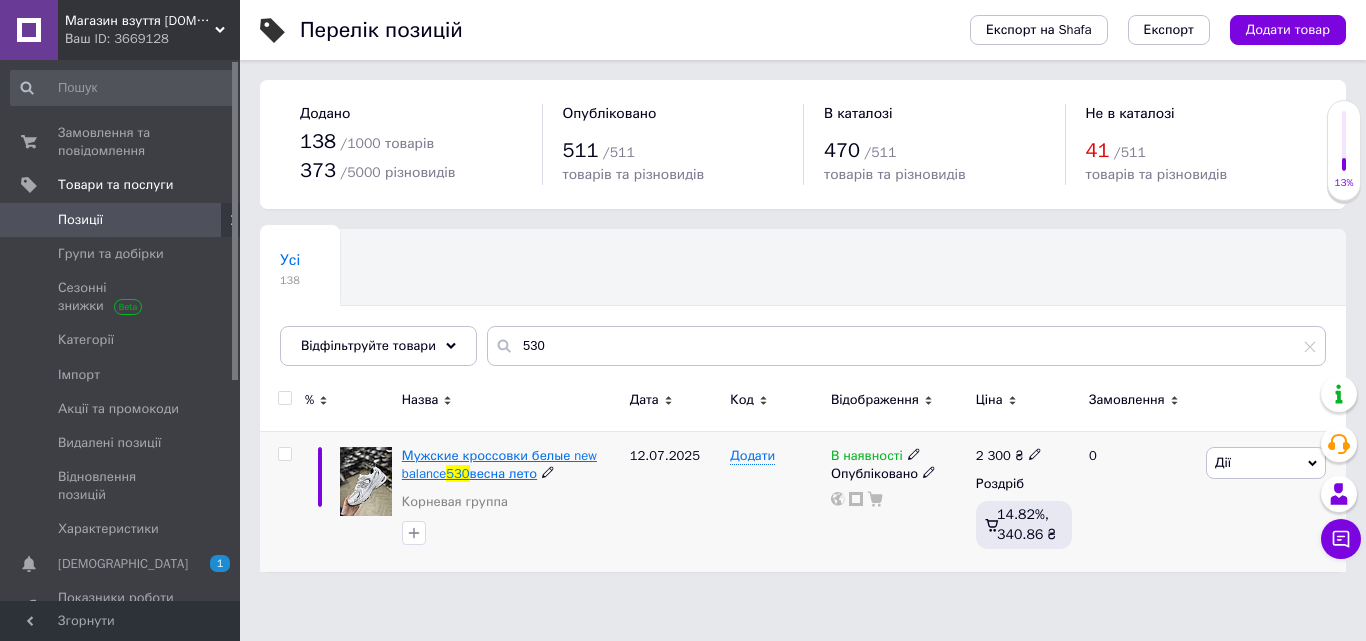 click on "Мужские кроссовки белые new balance" at bounding box center [499, 464] 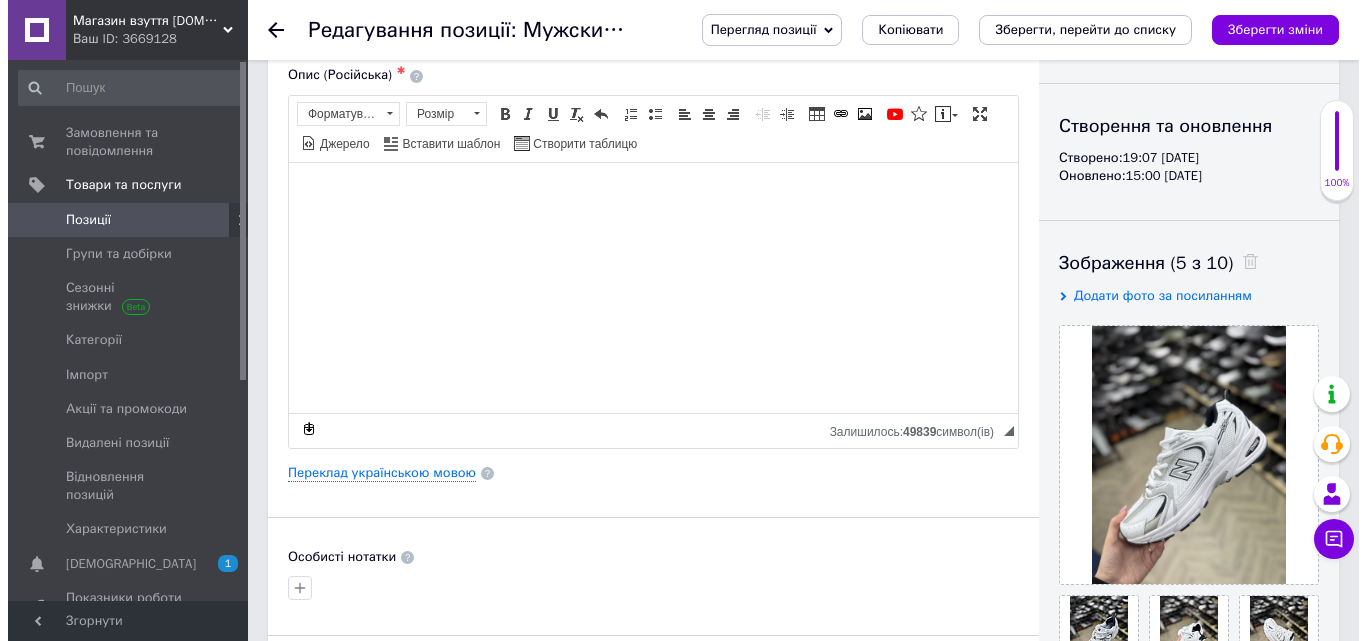 scroll, scrollTop: 245, scrollLeft: 0, axis: vertical 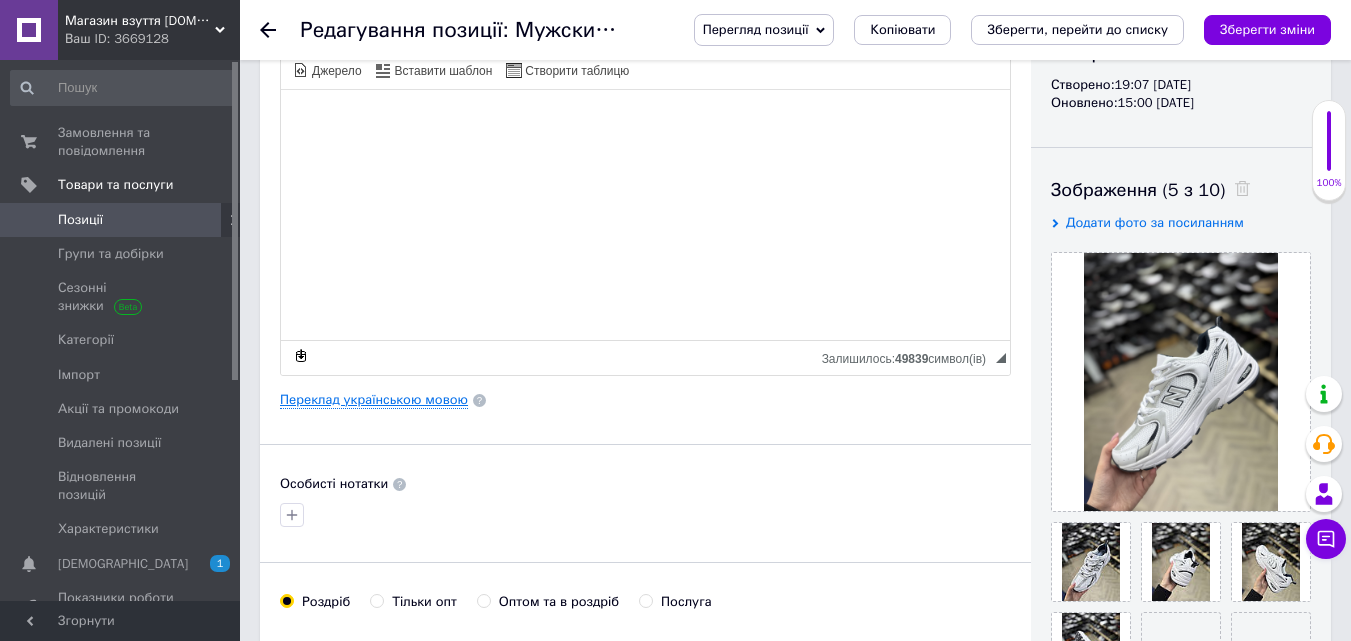 click on "Переклад українською мовою" at bounding box center (374, 400) 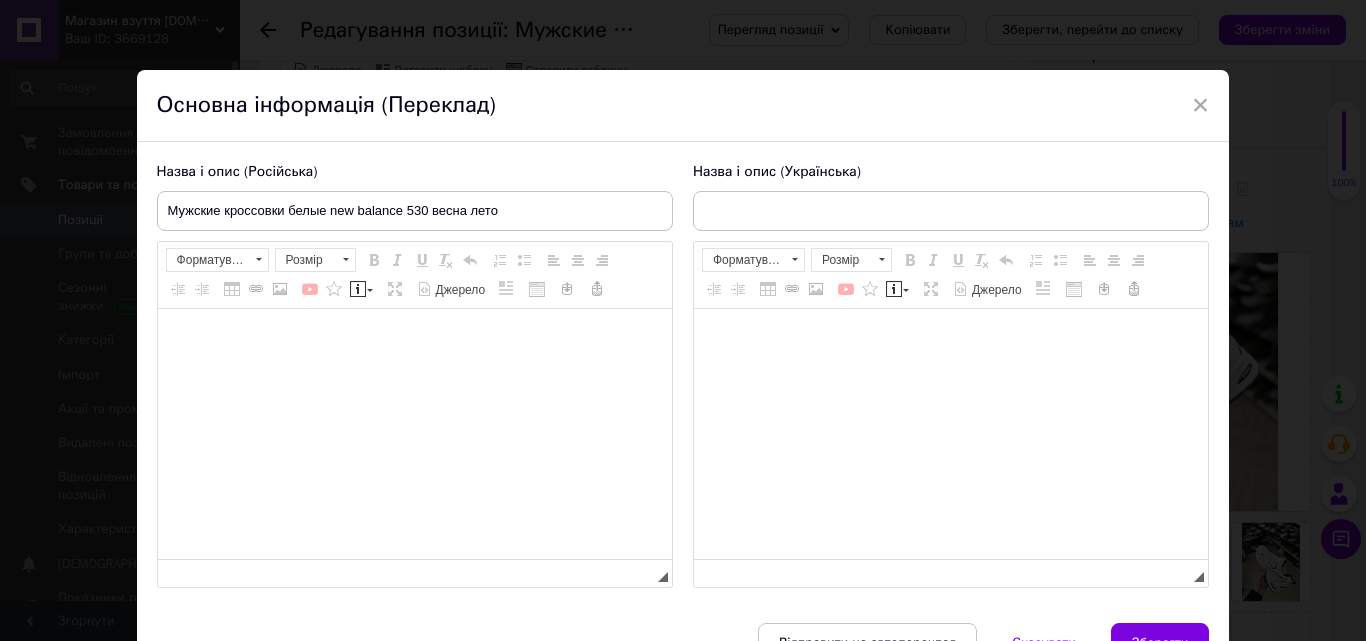 type on "Чоловічі кросівки білі new balance 530 весна літо" 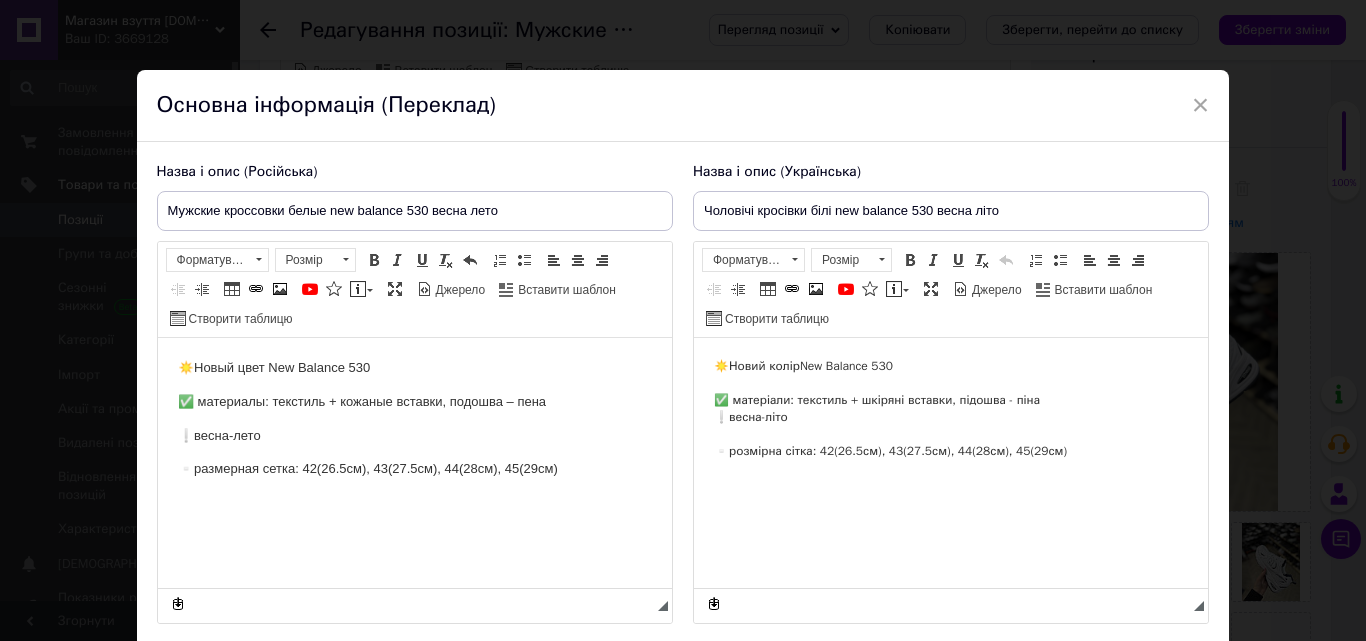 scroll, scrollTop: 0, scrollLeft: 0, axis: both 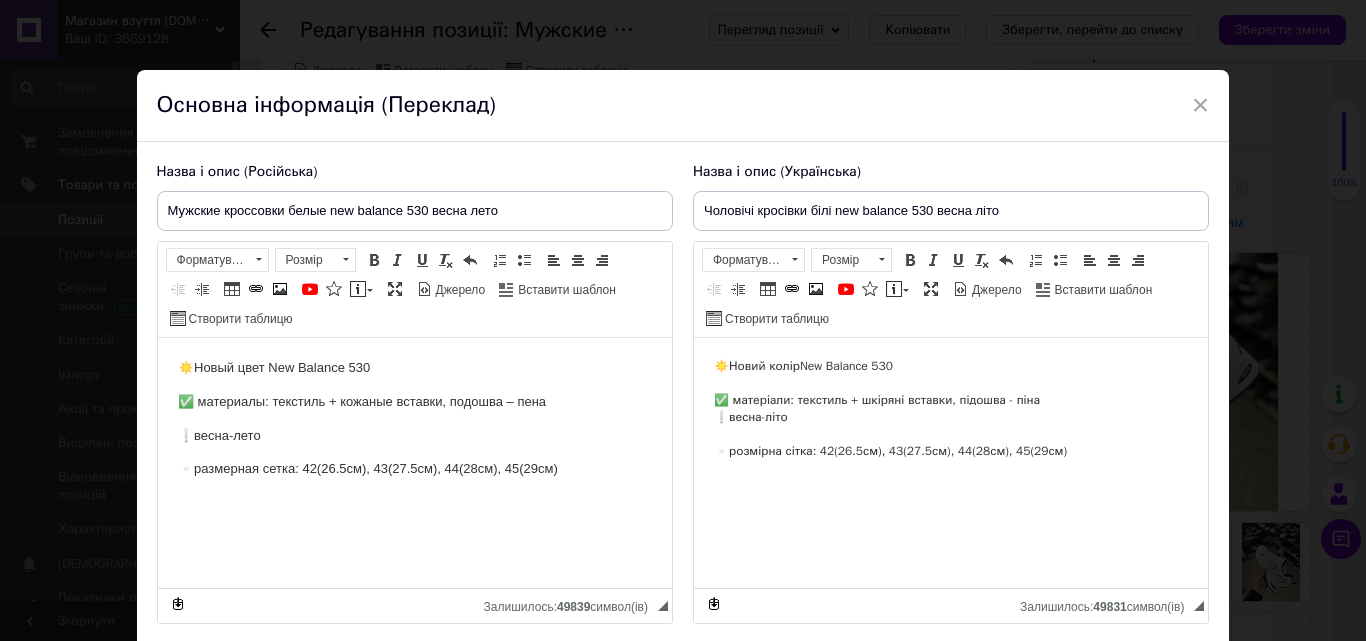 click on "☀️Новый цвет New Balance 530 ✅ материалы: текстиль + кожаные вставки, подошва – пена ❕весна-лето ▫️размерная сетка: 42(26.5см), 43(27.5см), 44(28см), 45(29см)" at bounding box center (414, 419) 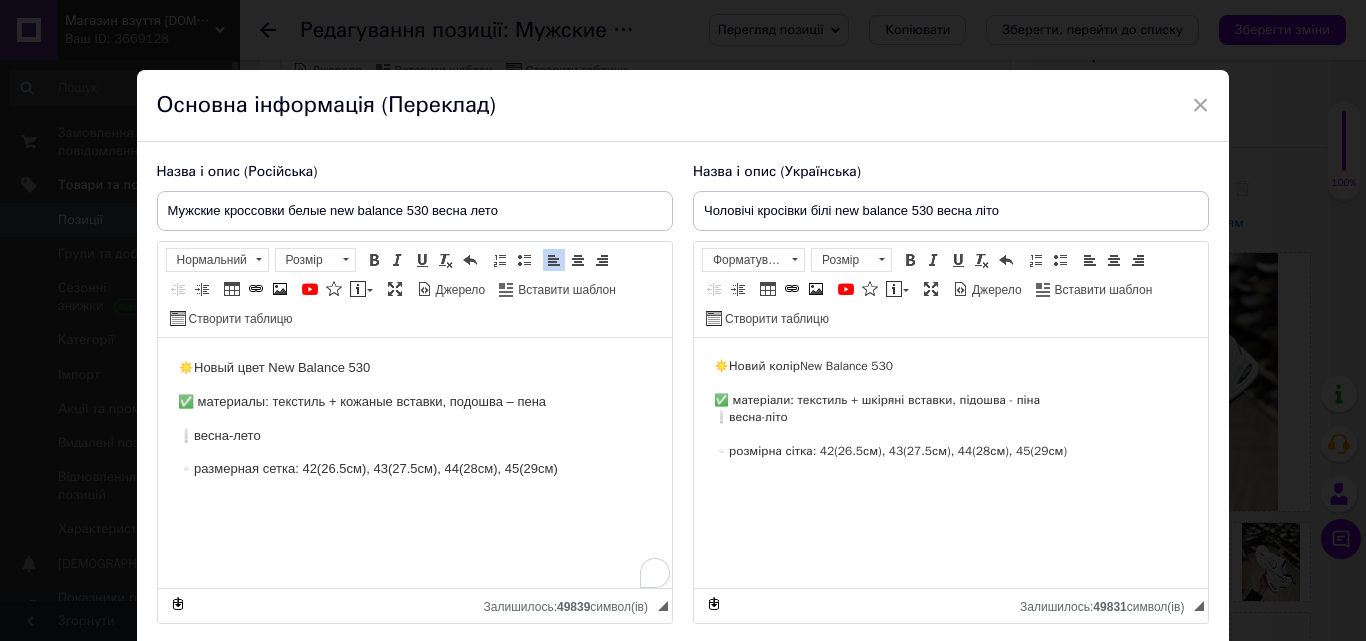 type 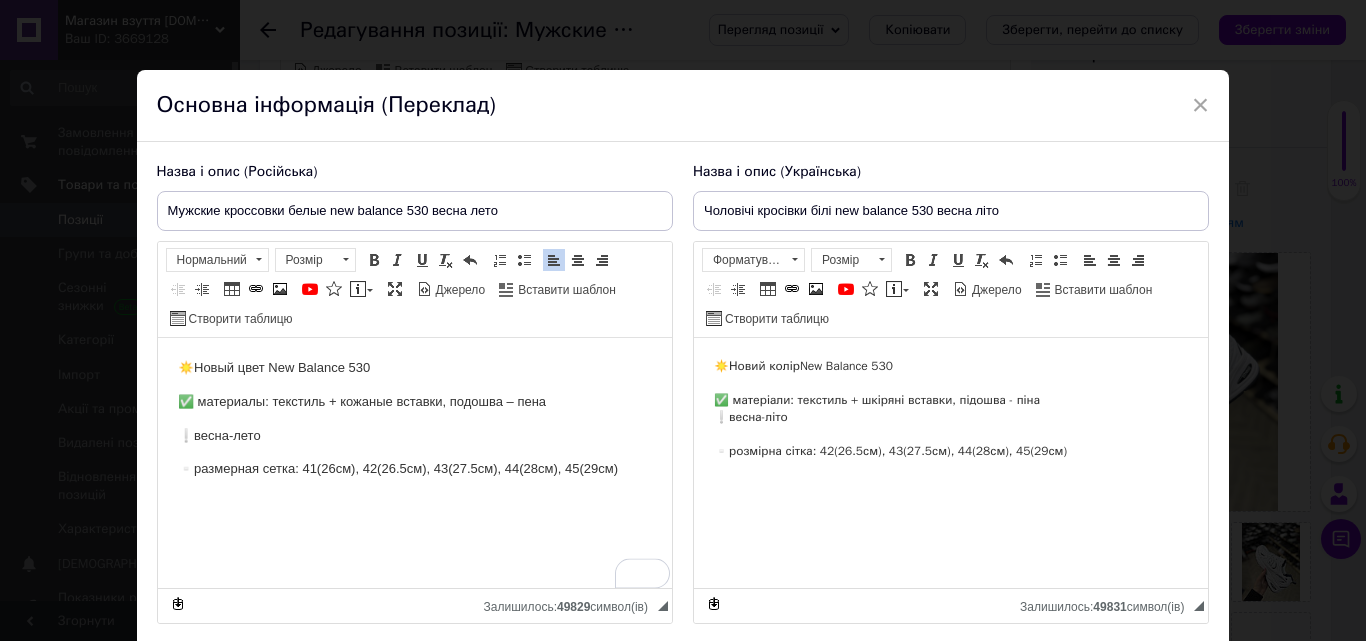 click on "▫️розмірна сітка: 42(26.5см), 43(27.5см), 44(28см), 45(29см)" at bounding box center [950, 451] 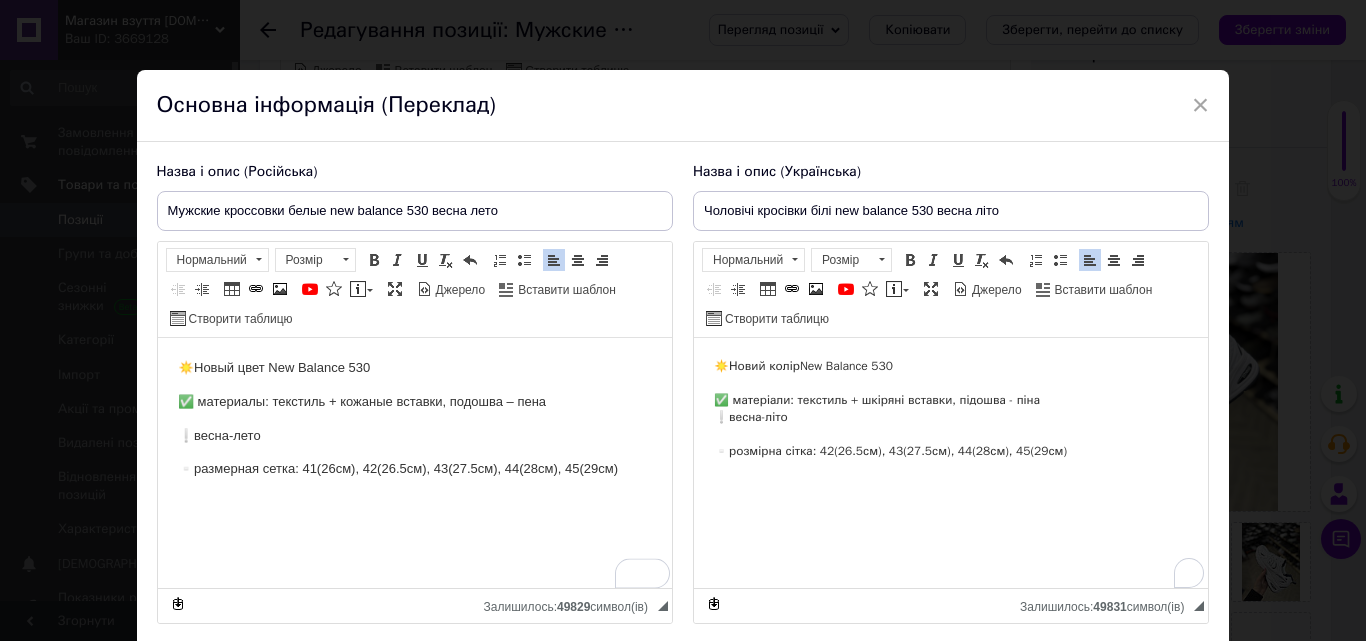 type 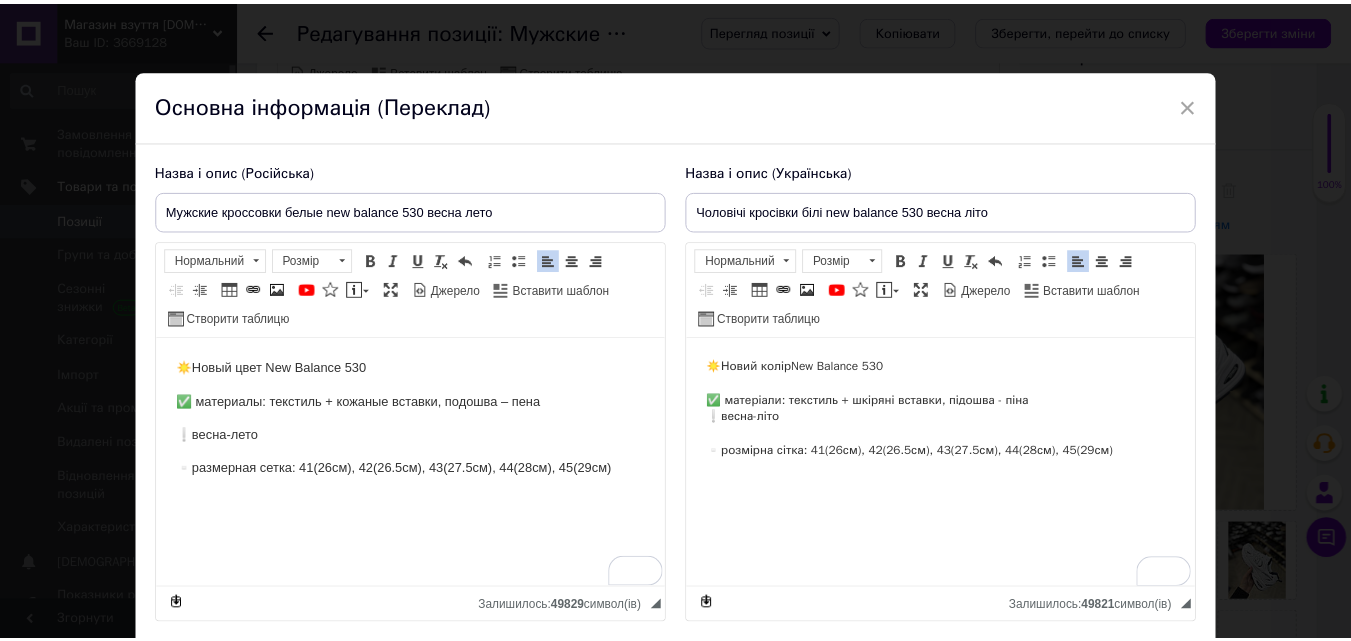 scroll, scrollTop: 114, scrollLeft: 0, axis: vertical 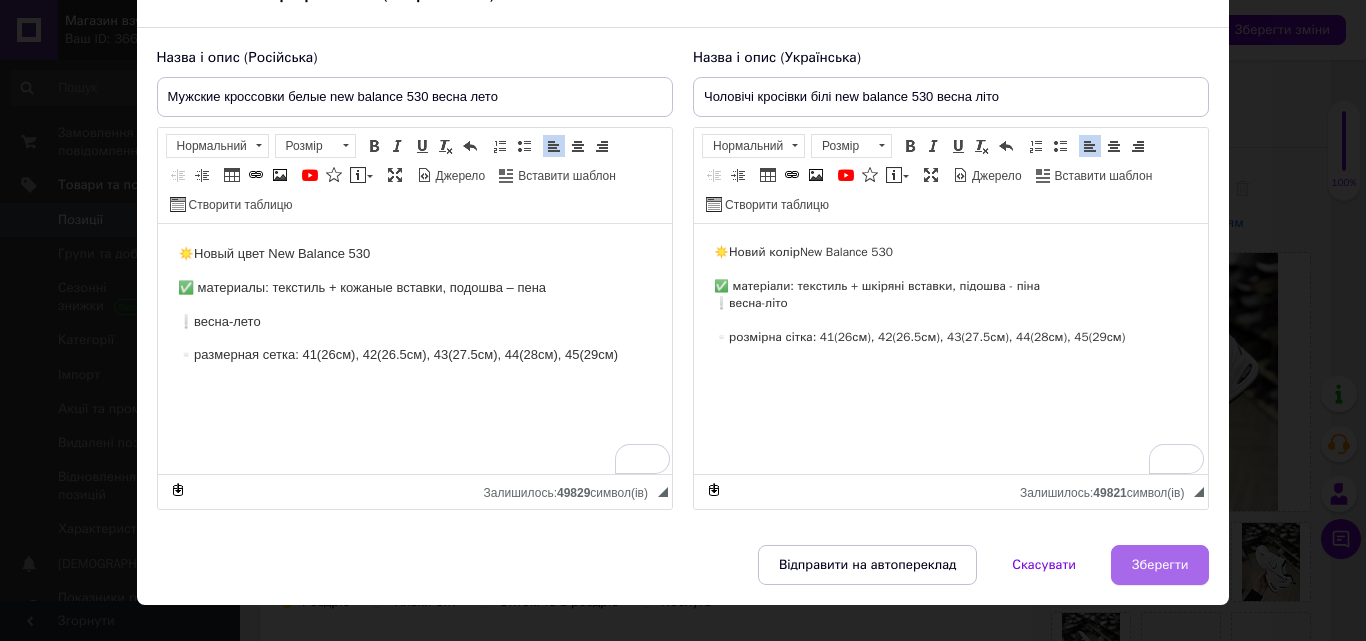 click on "Зберегти" at bounding box center [1160, 565] 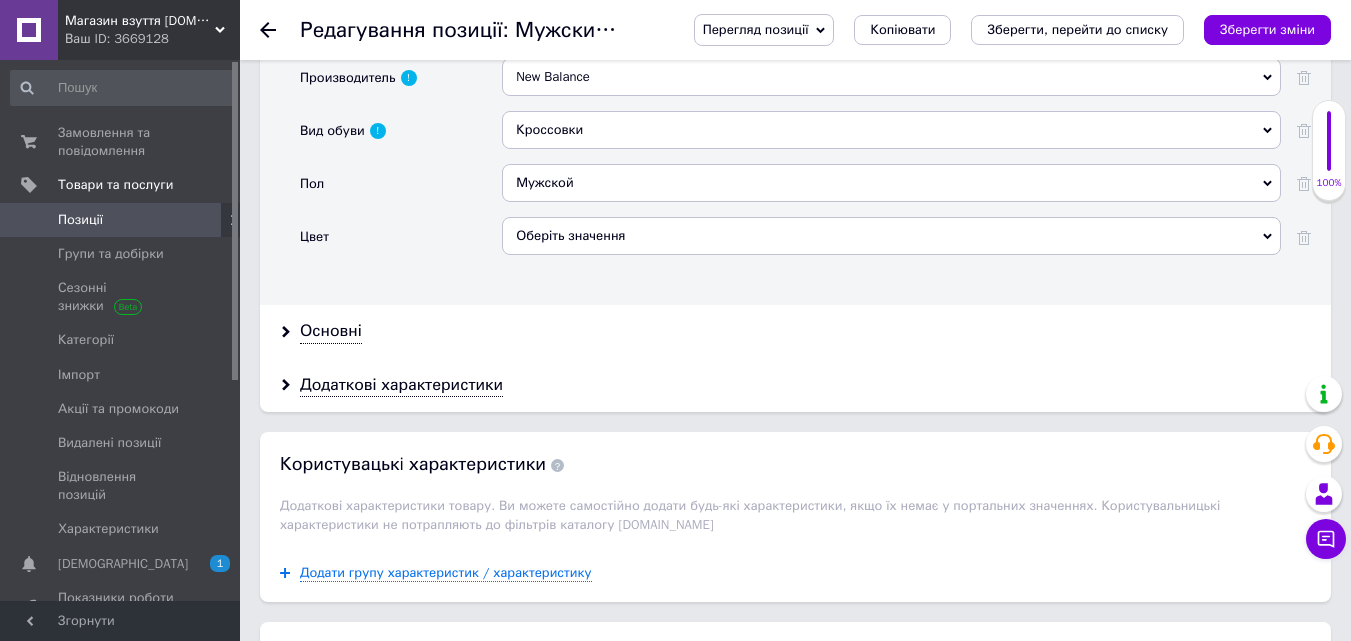 scroll, scrollTop: 1893, scrollLeft: 0, axis: vertical 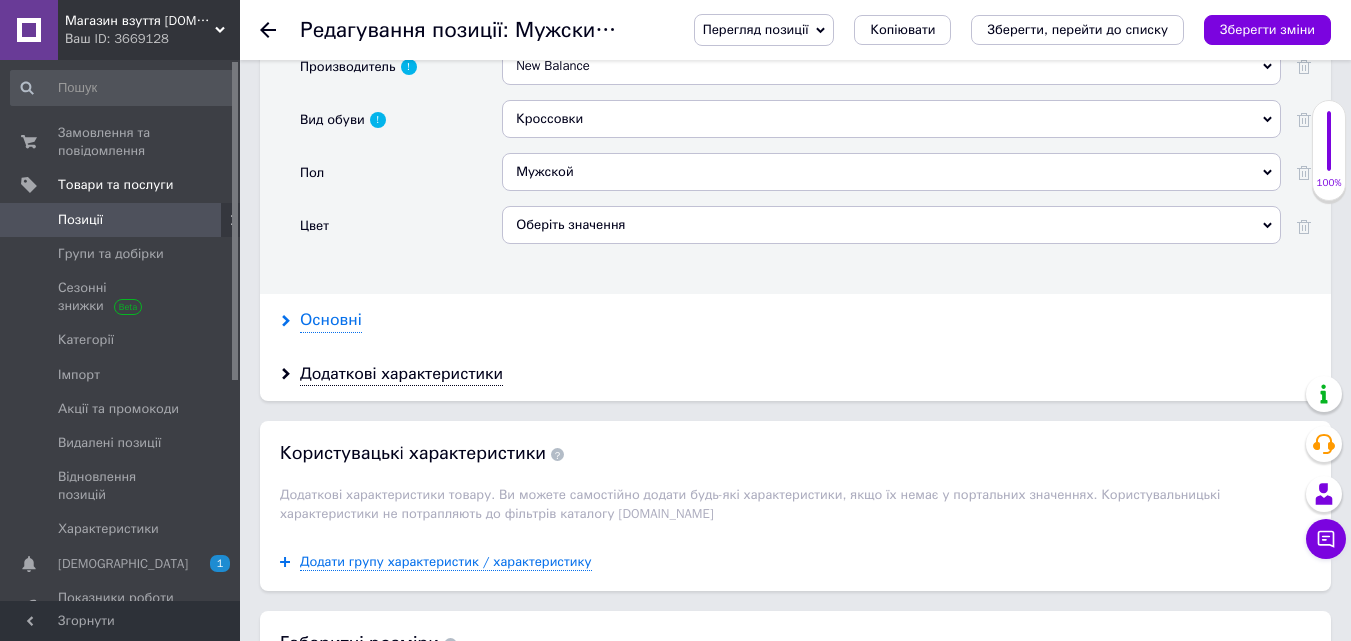 click on "Основні" at bounding box center [331, 320] 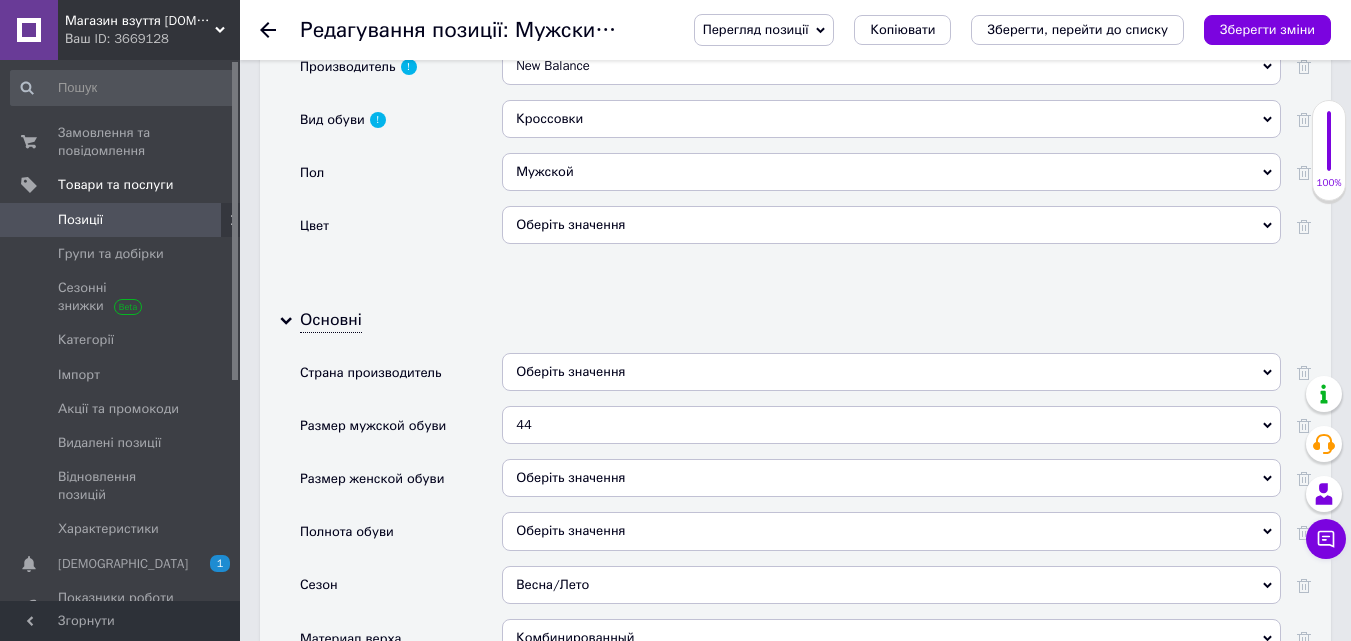 click on "44" at bounding box center [891, 425] 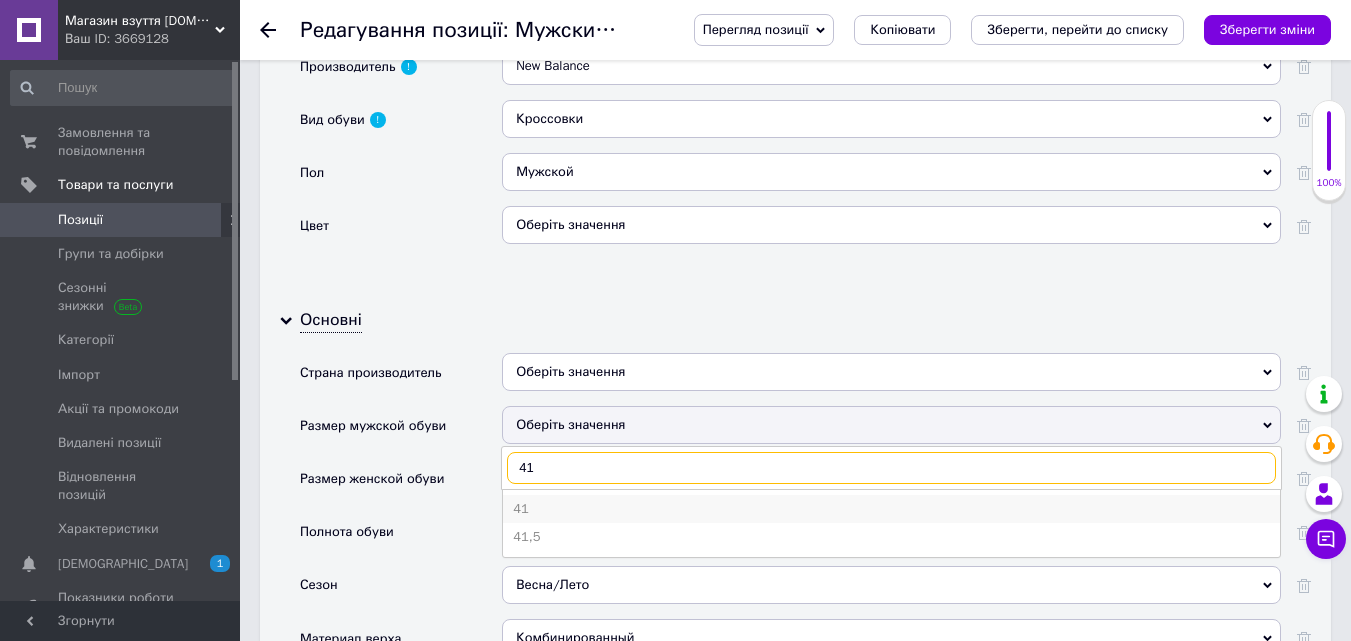 type on "41" 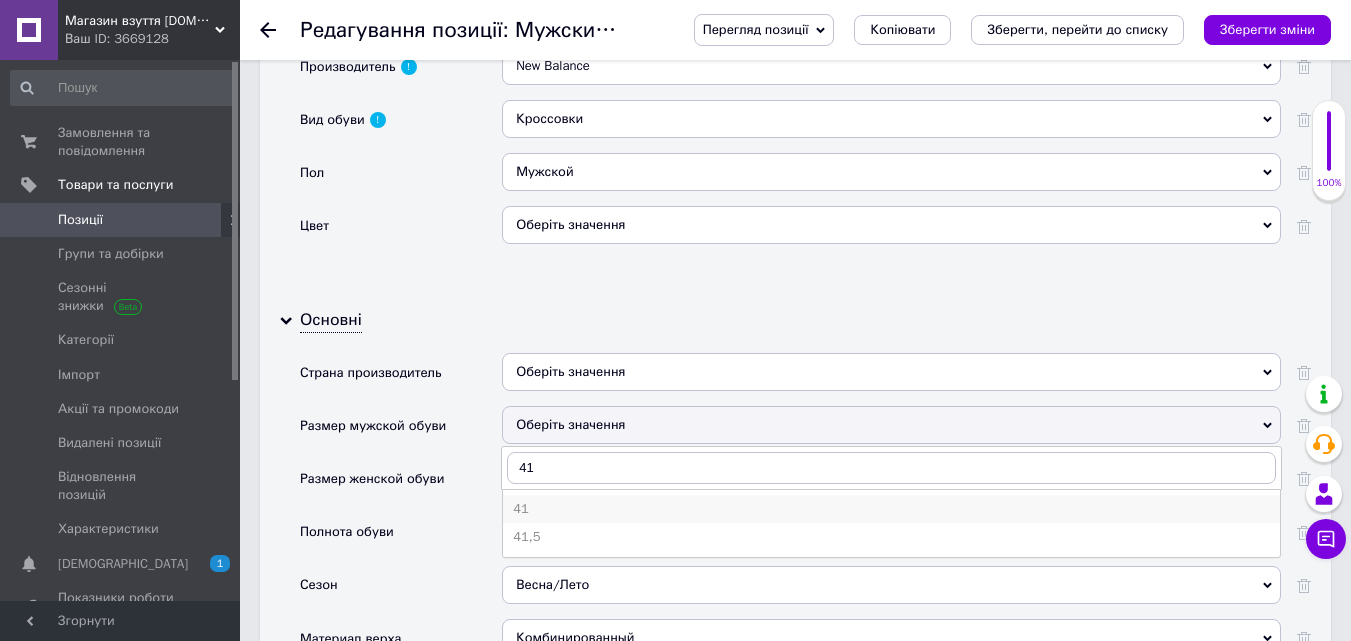 click on "41" at bounding box center [891, 509] 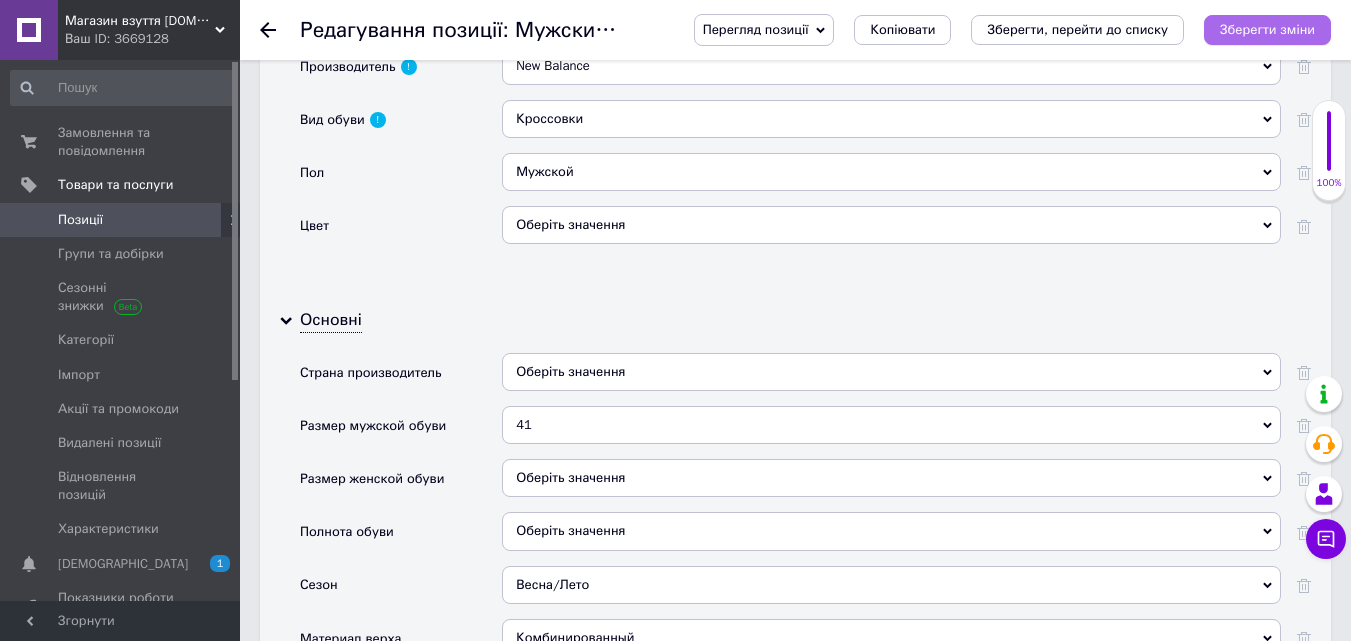 click on "Зберегти зміни" at bounding box center (1267, 29) 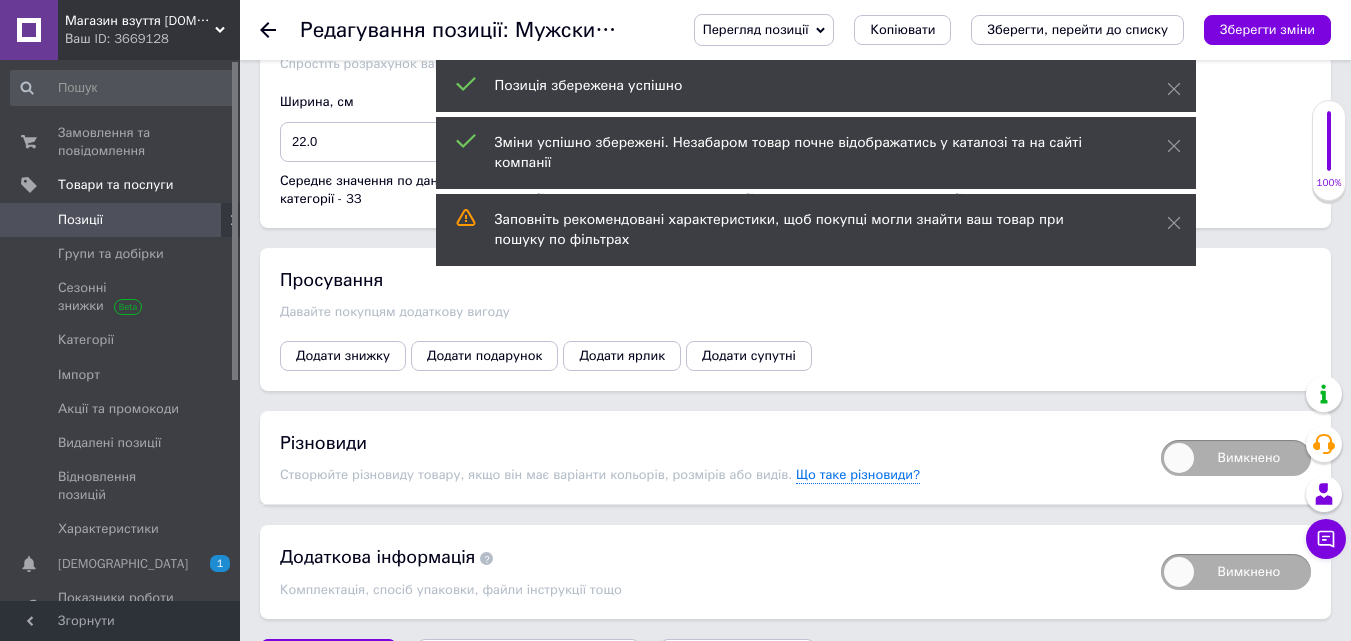 scroll, scrollTop: 3831, scrollLeft: 0, axis: vertical 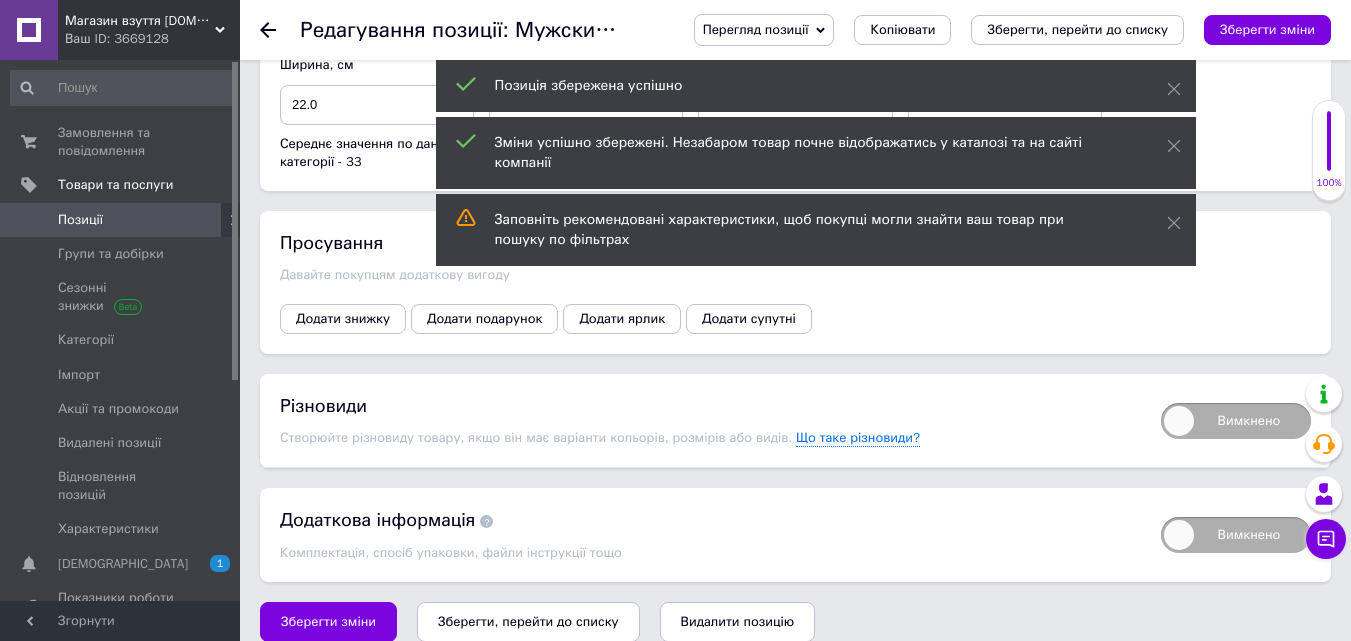 click on "Вимкнено" at bounding box center [1236, 421] 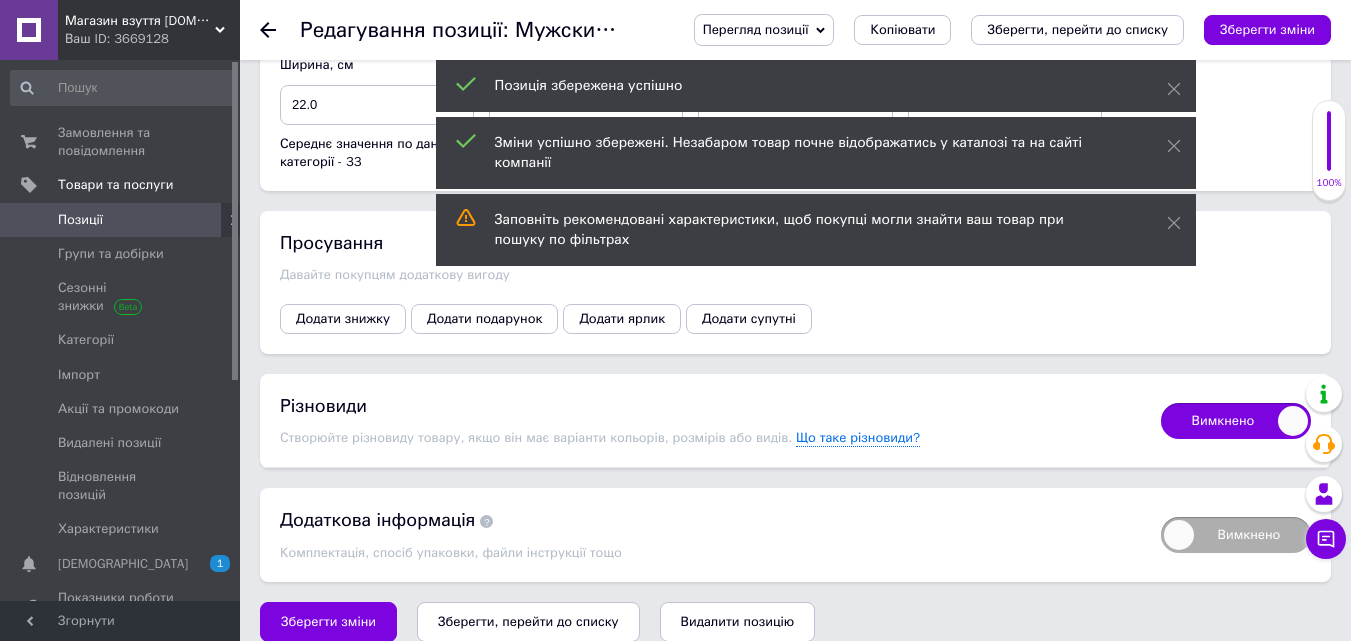 checkbox on "true" 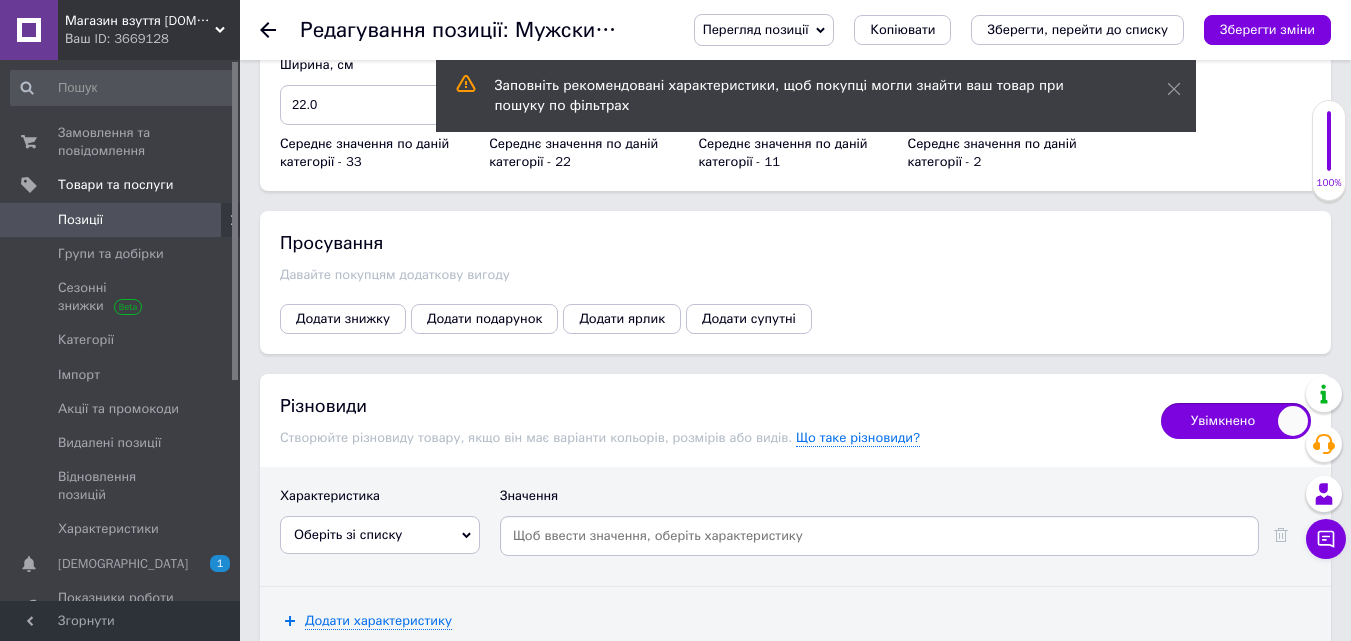scroll, scrollTop: 3871, scrollLeft: 0, axis: vertical 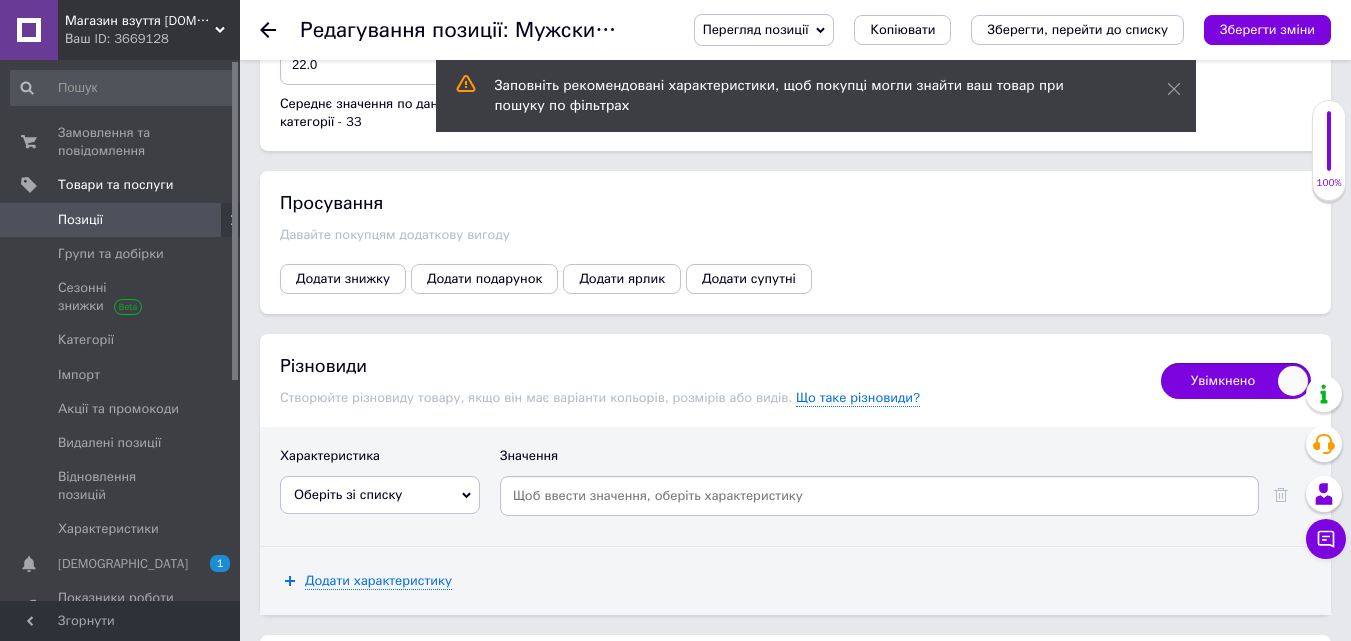 click on "Оберіть зі списку" at bounding box center [380, 495] 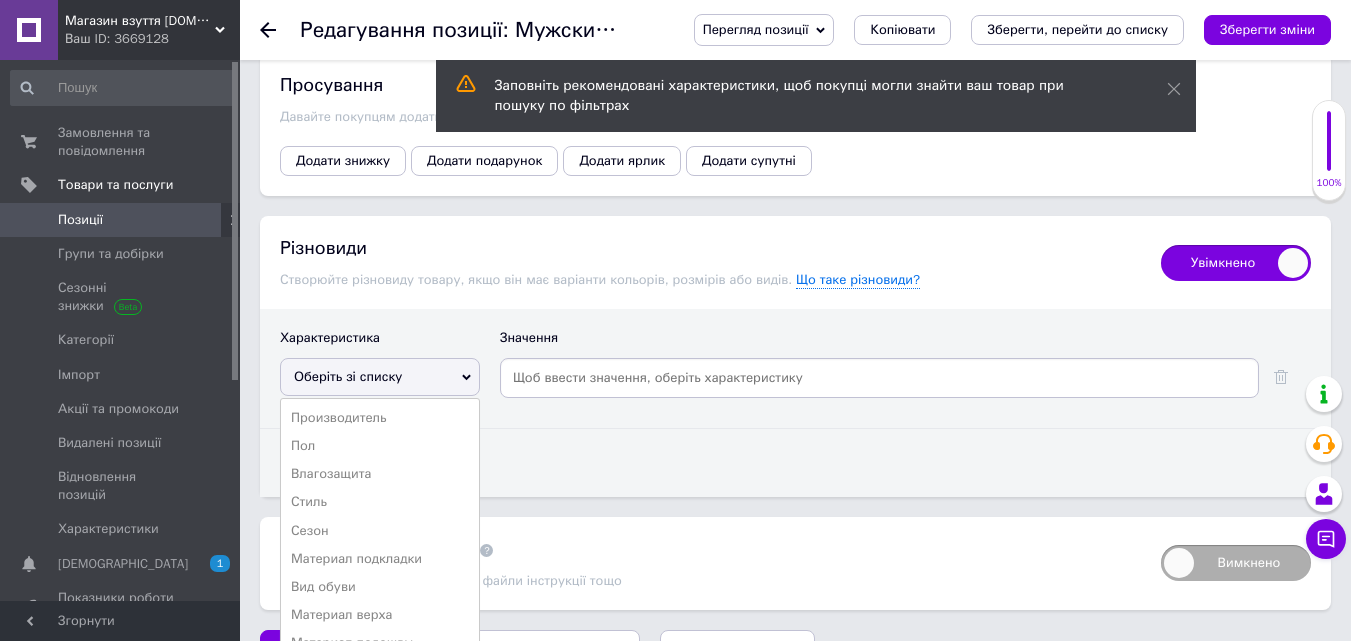 scroll, scrollTop: 4020, scrollLeft: 0, axis: vertical 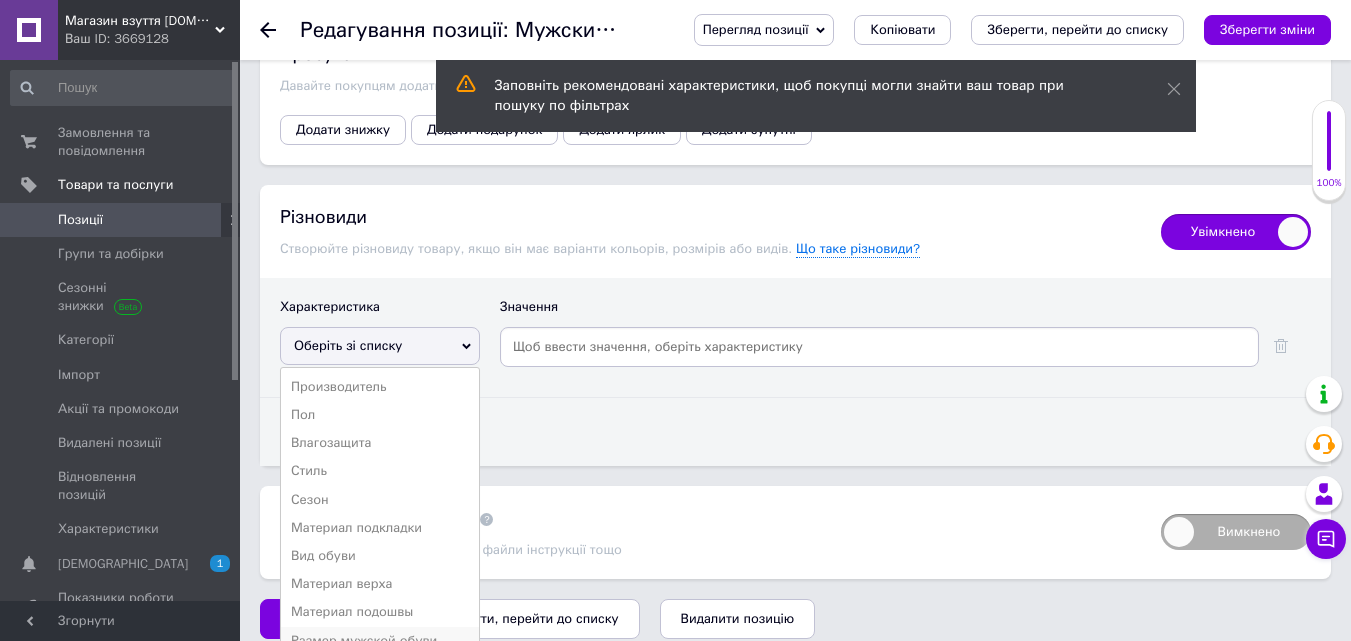 click on "Размер мужской обуви" at bounding box center [380, 641] 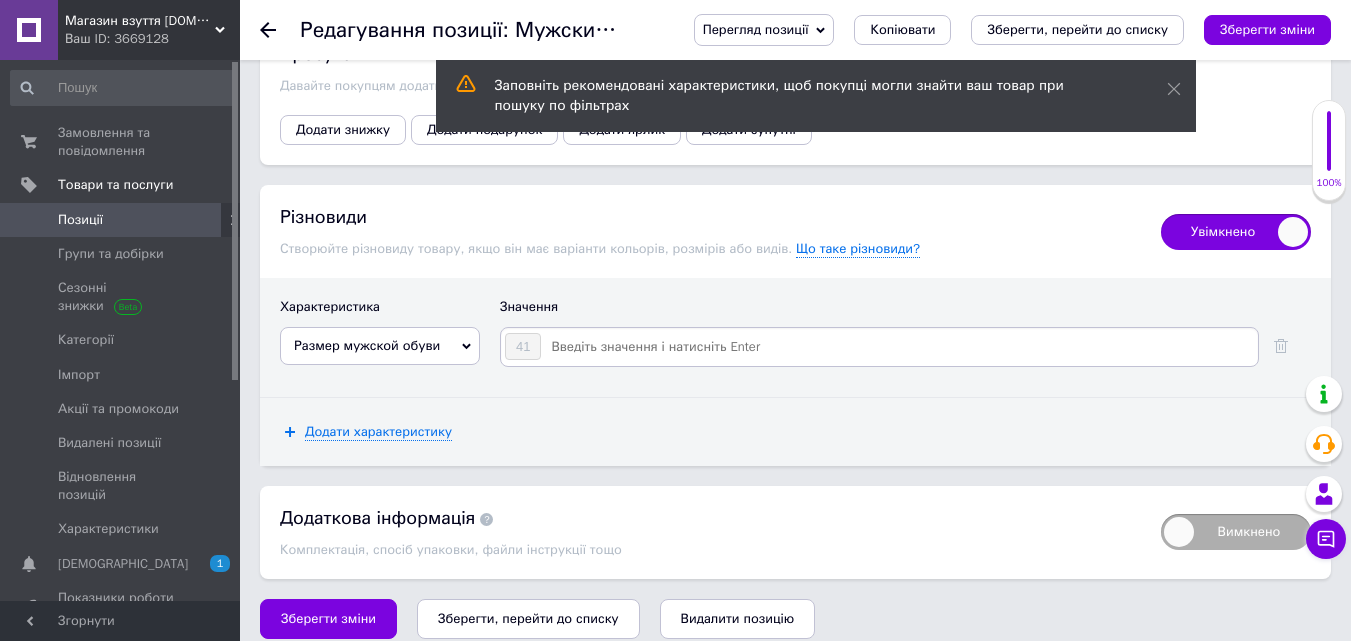 scroll, scrollTop: 4017, scrollLeft: 0, axis: vertical 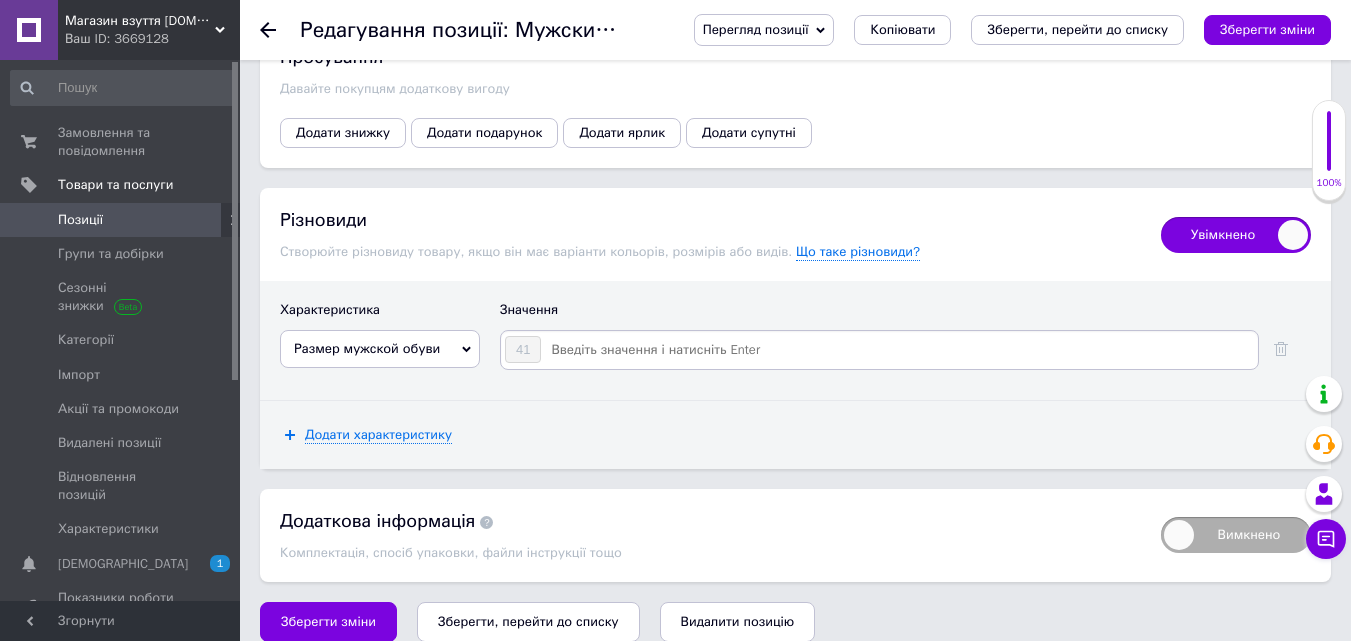 click at bounding box center [898, 350] 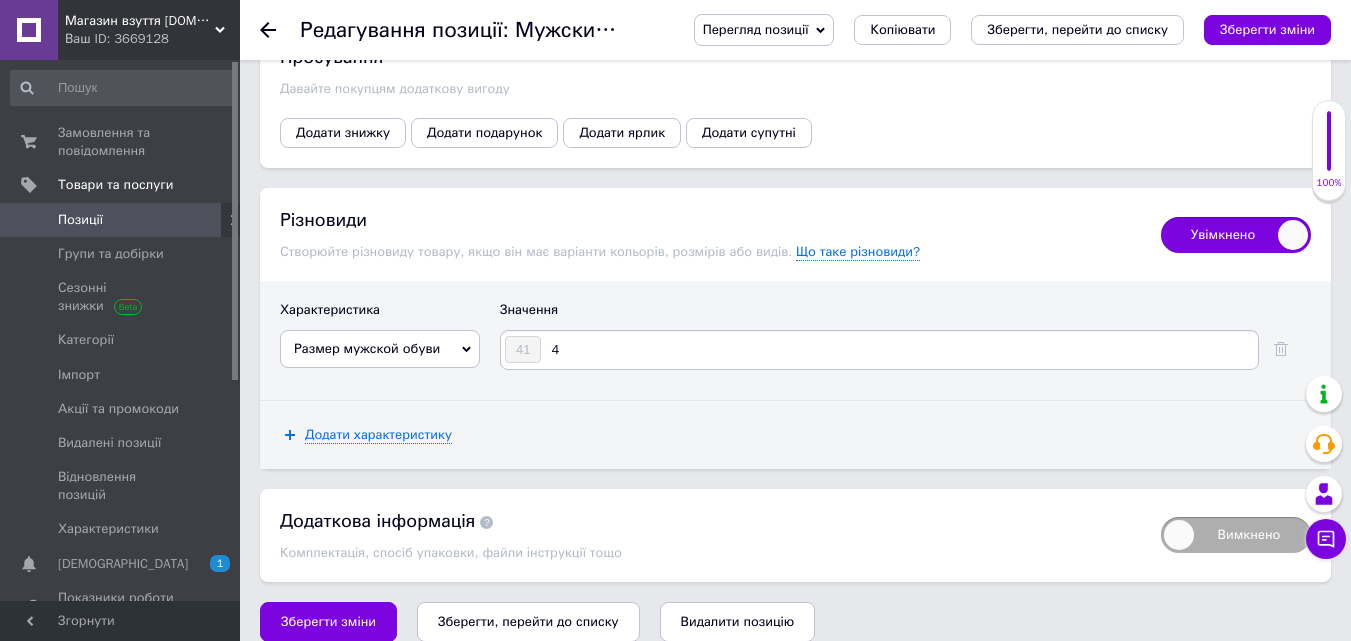 type on "42" 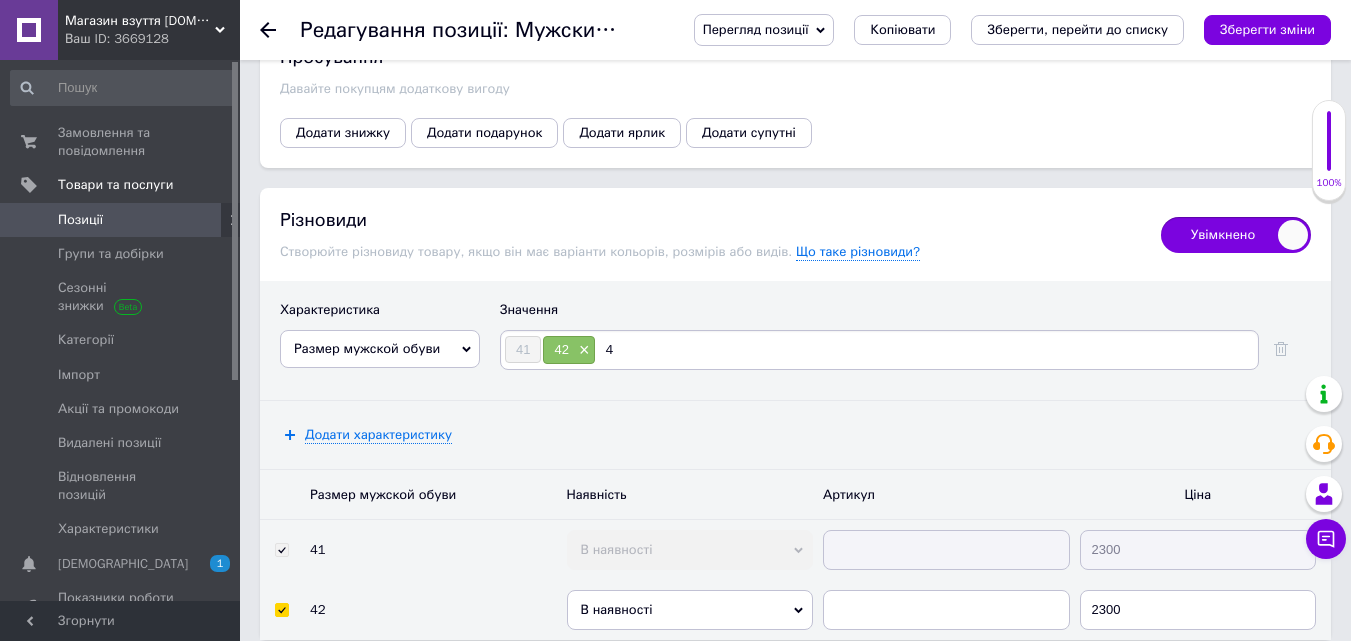type on "43" 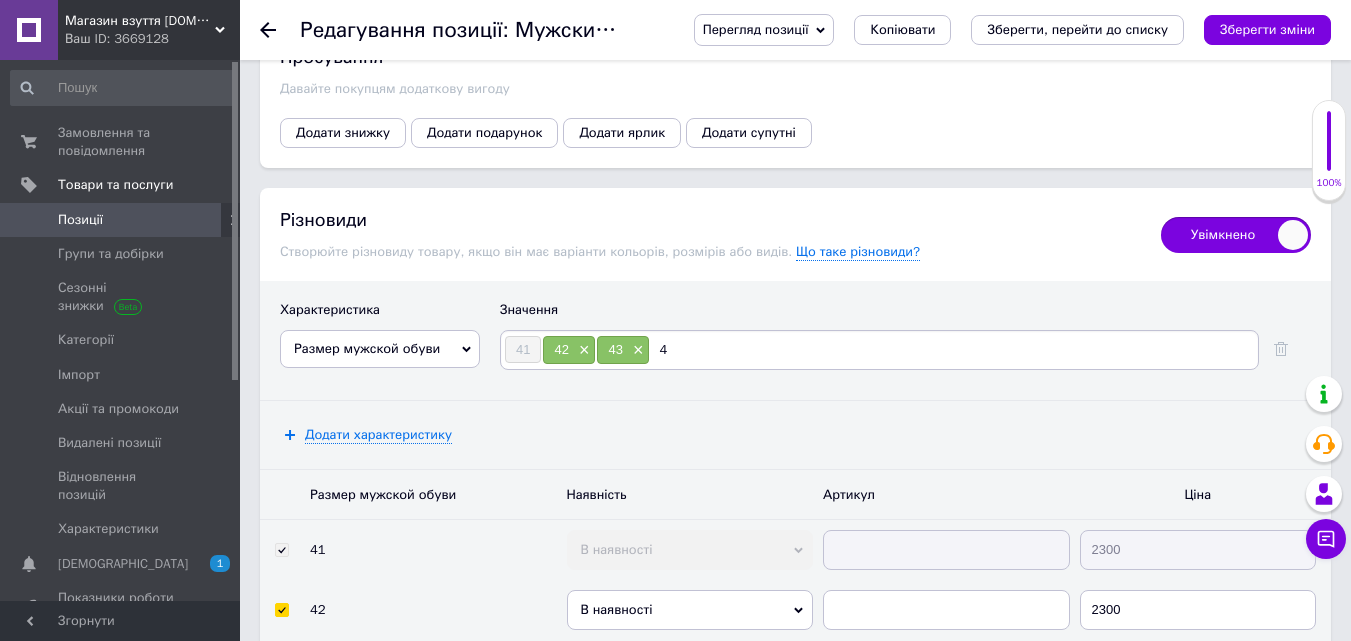 type on "44" 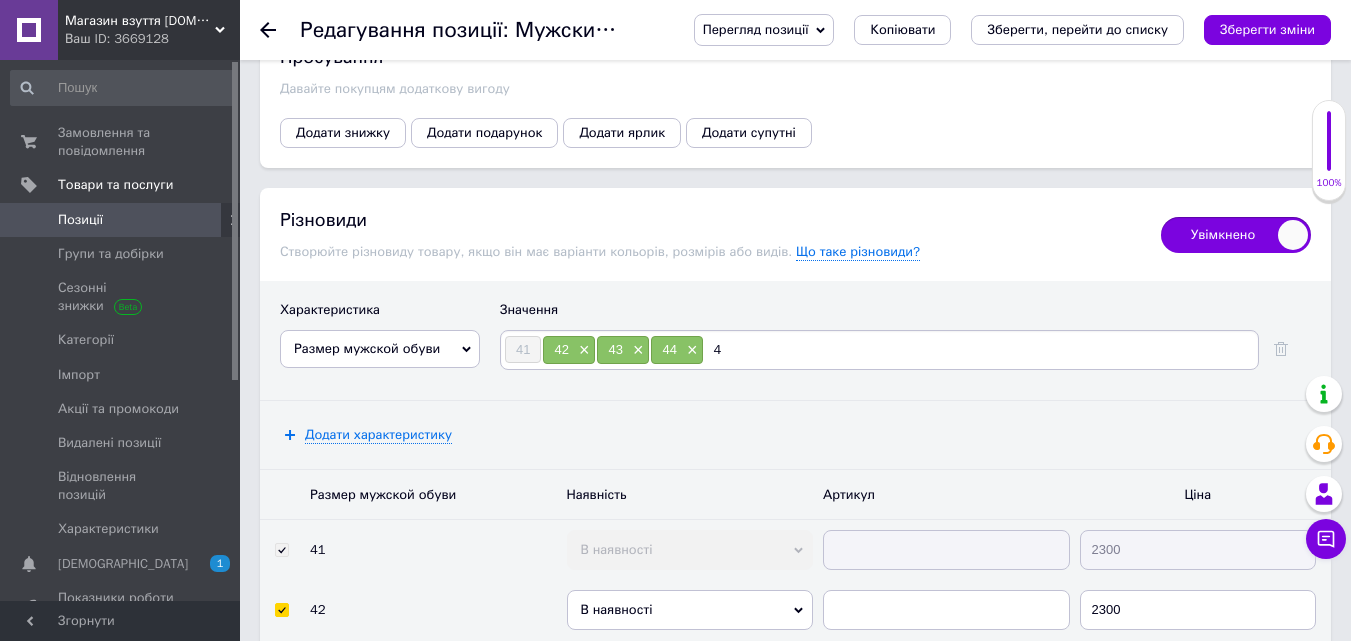 type on "45" 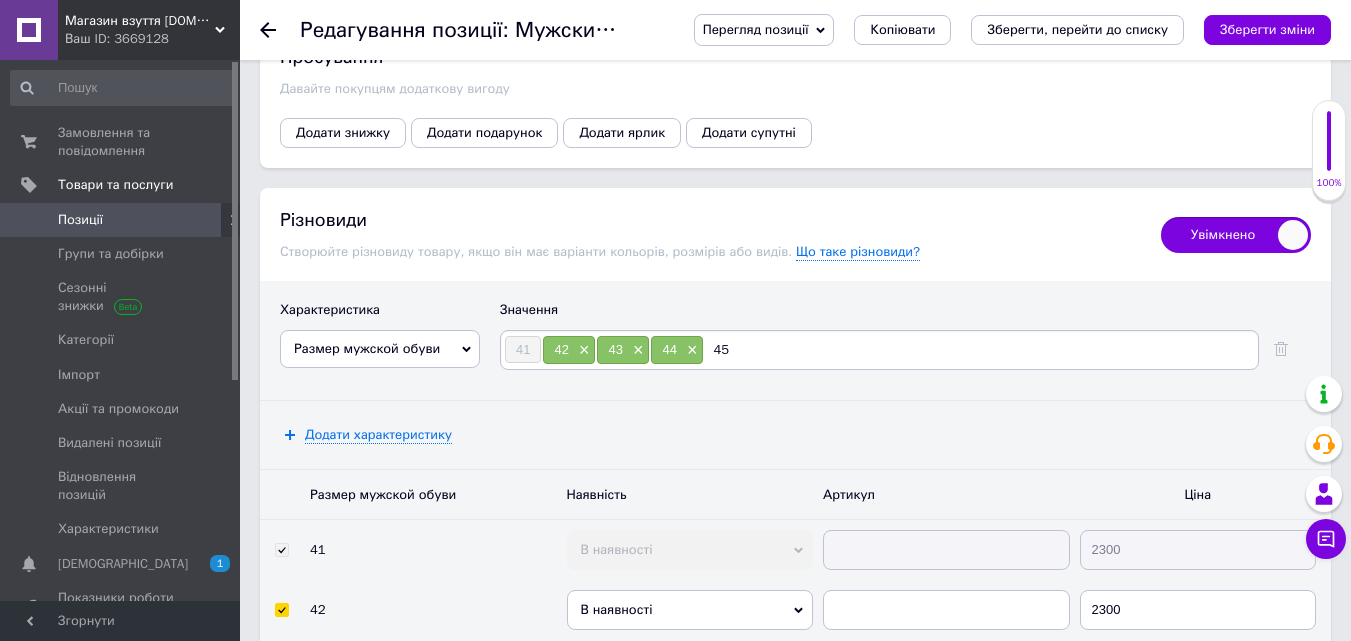 type 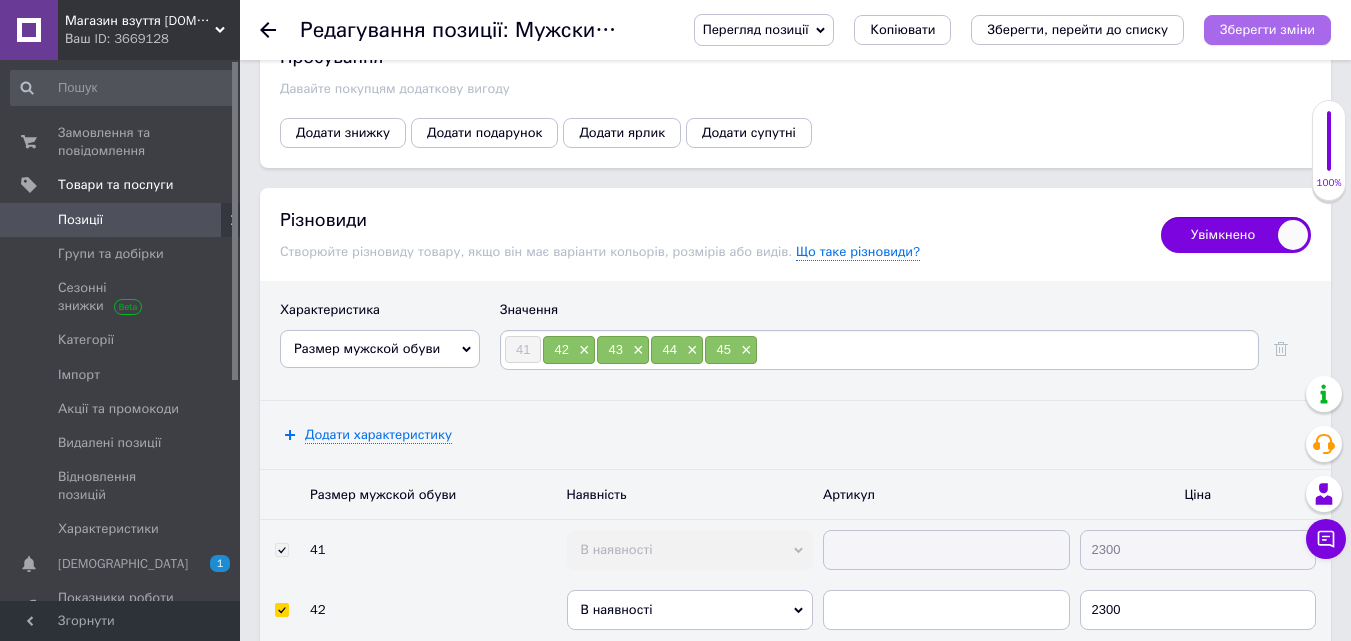 click on "Зберегти зміни" at bounding box center [1267, 29] 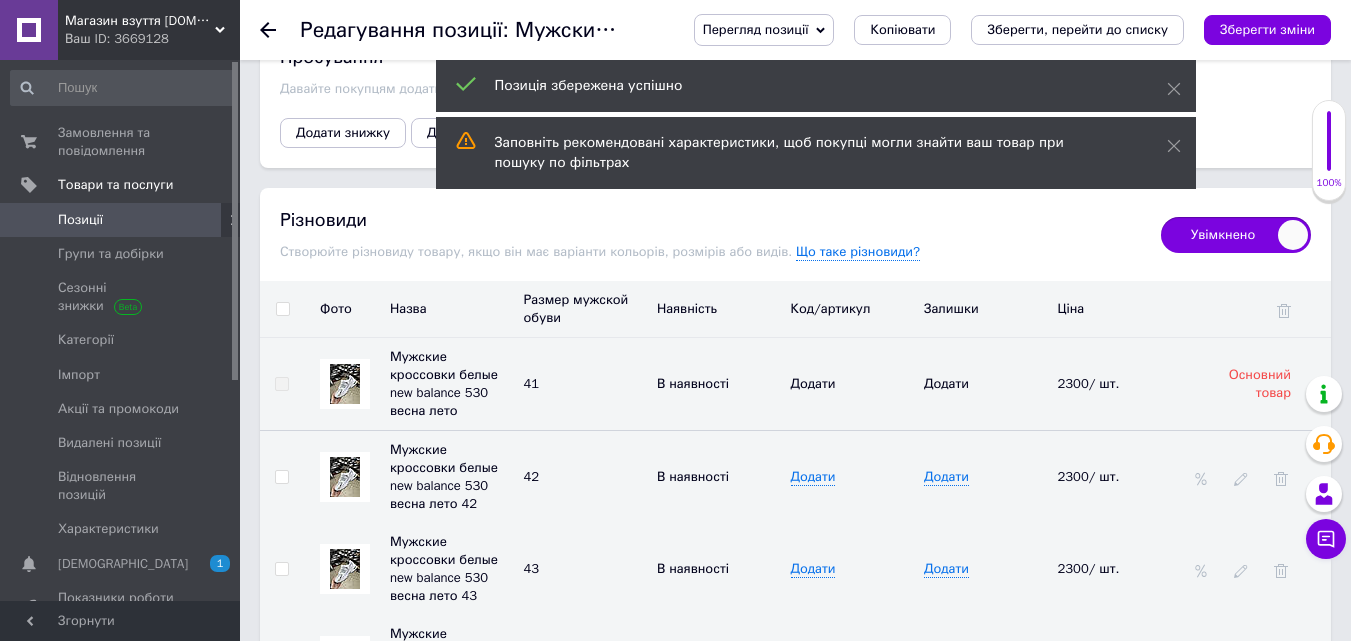 click on "Позиції" at bounding box center (121, 220) 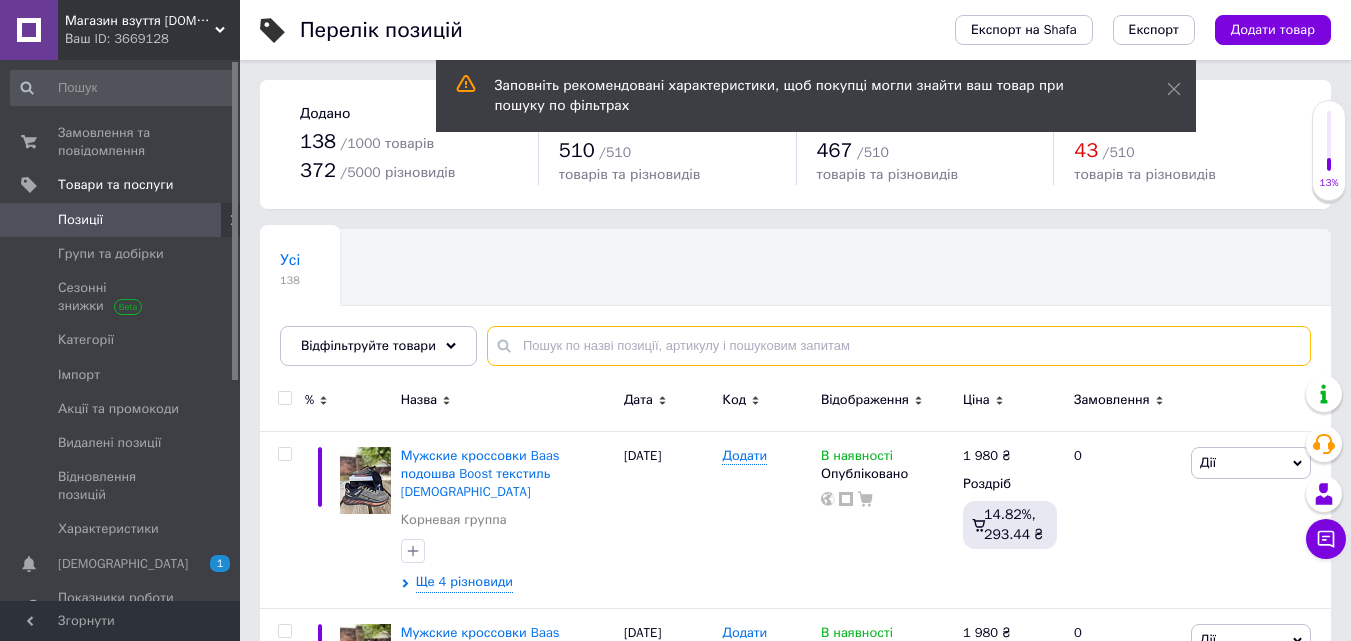 click at bounding box center (899, 346) 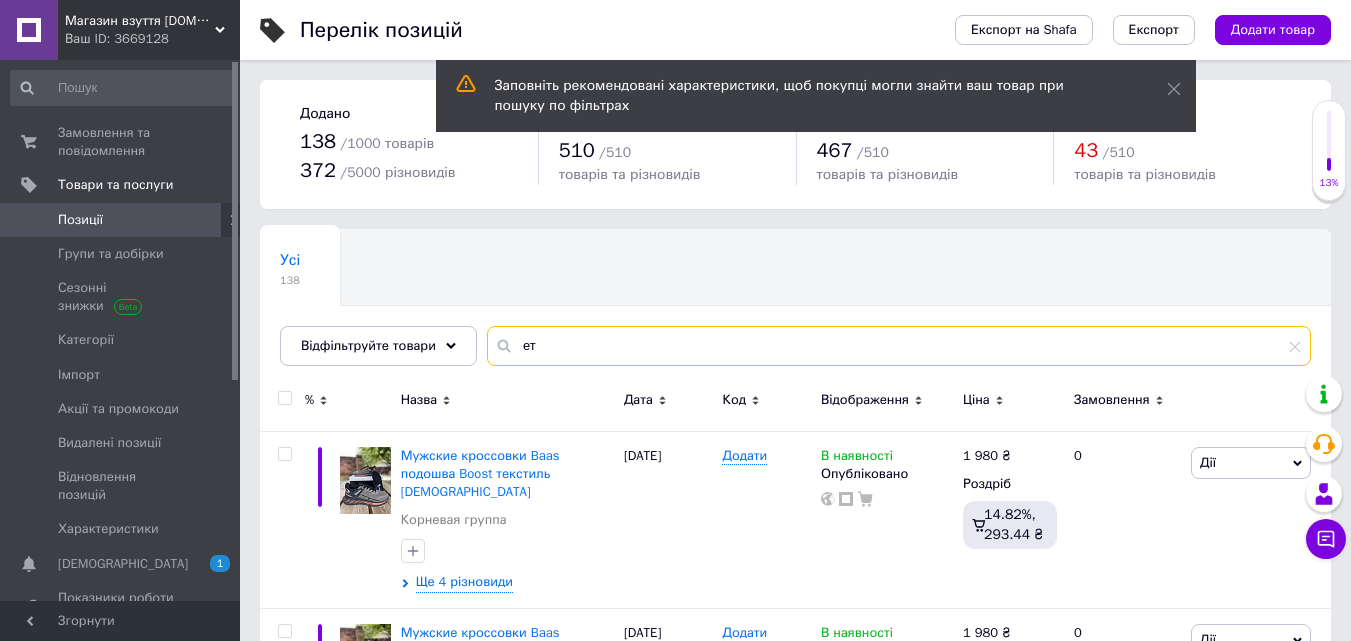 type on "е" 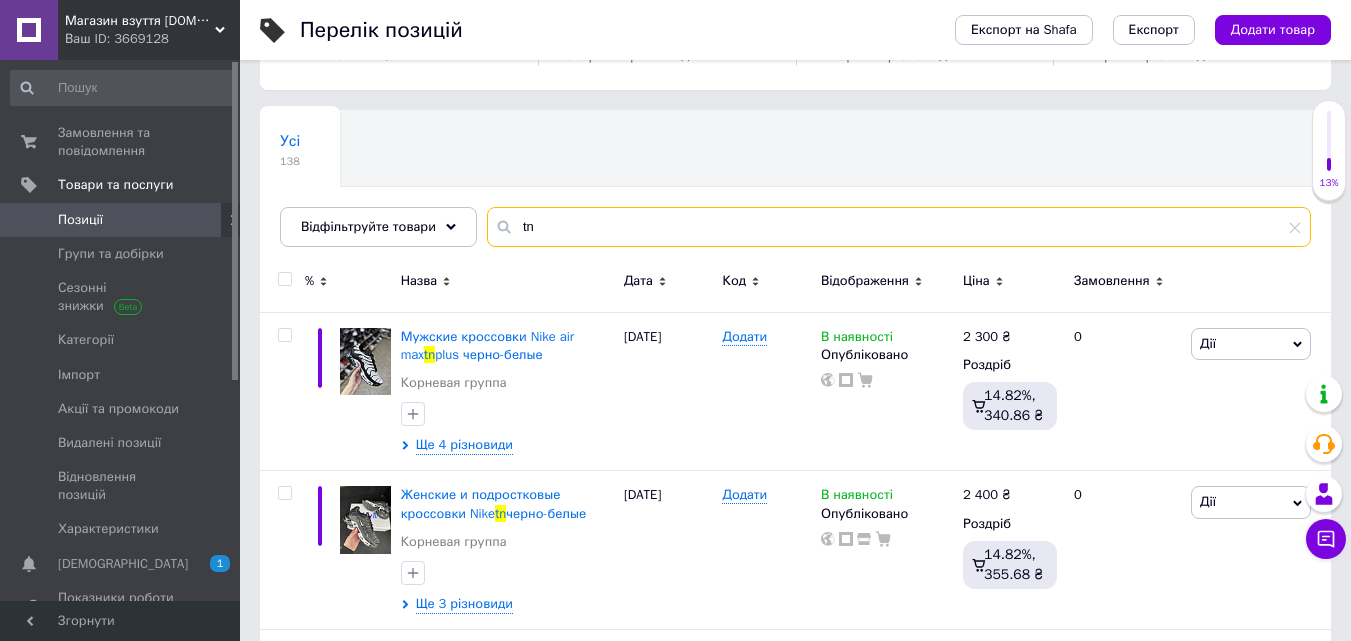 scroll, scrollTop: 146, scrollLeft: 0, axis: vertical 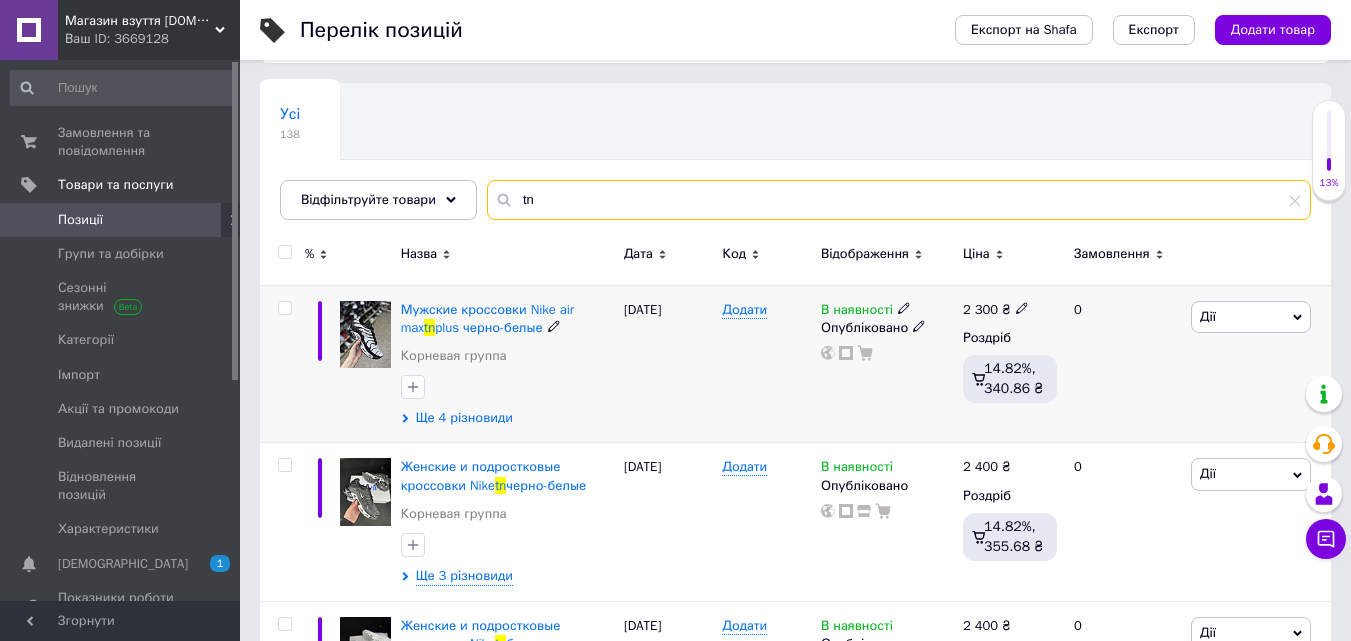 type on "tn" 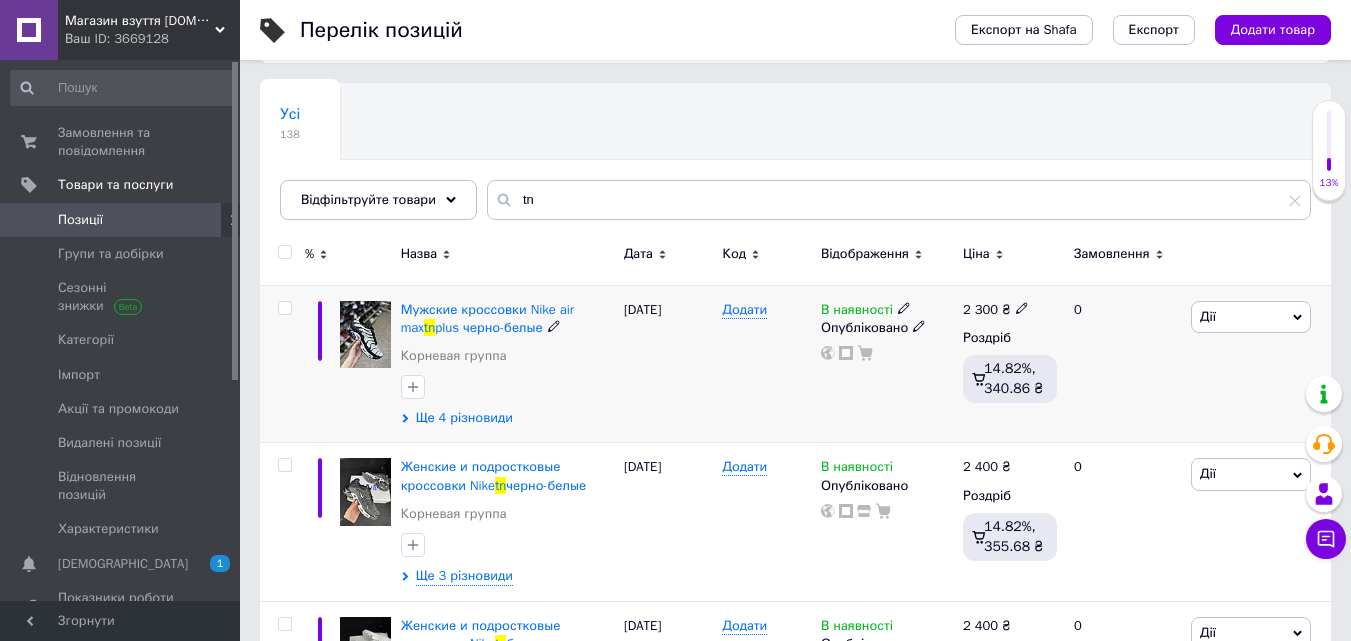 click on "Ще 4 різновиди" at bounding box center [464, 418] 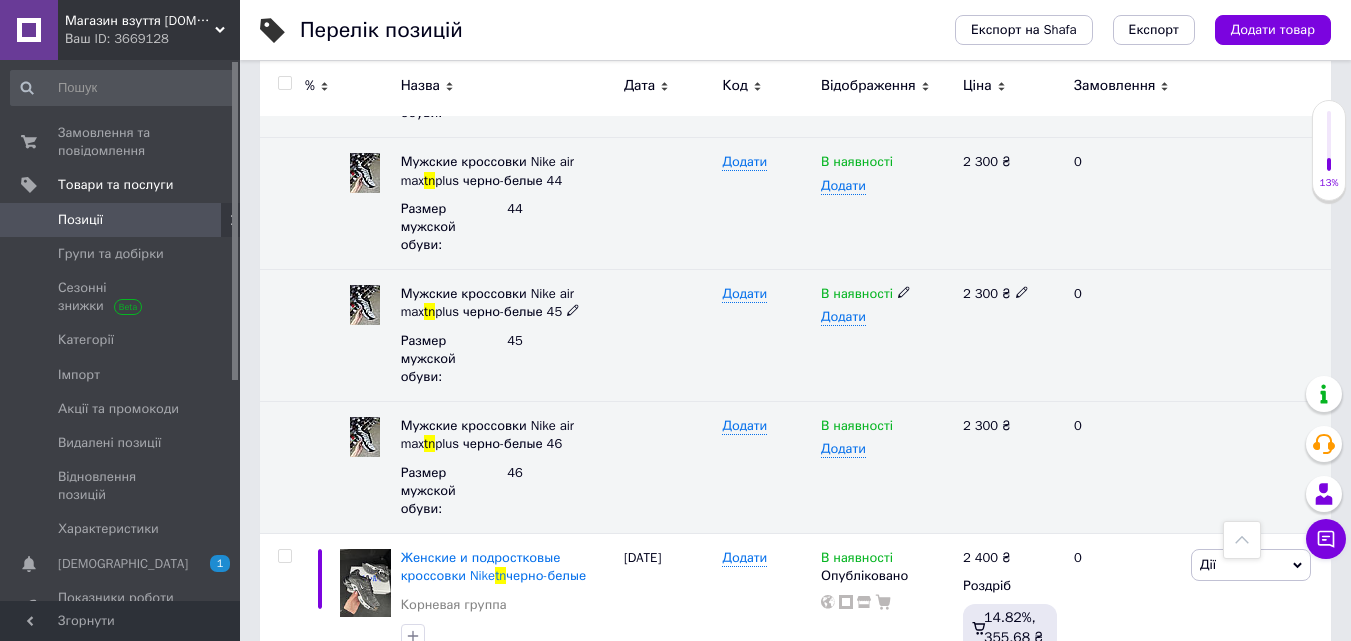 scroll, scrollTop: 626, scrollLeft: 0, axis: vertical 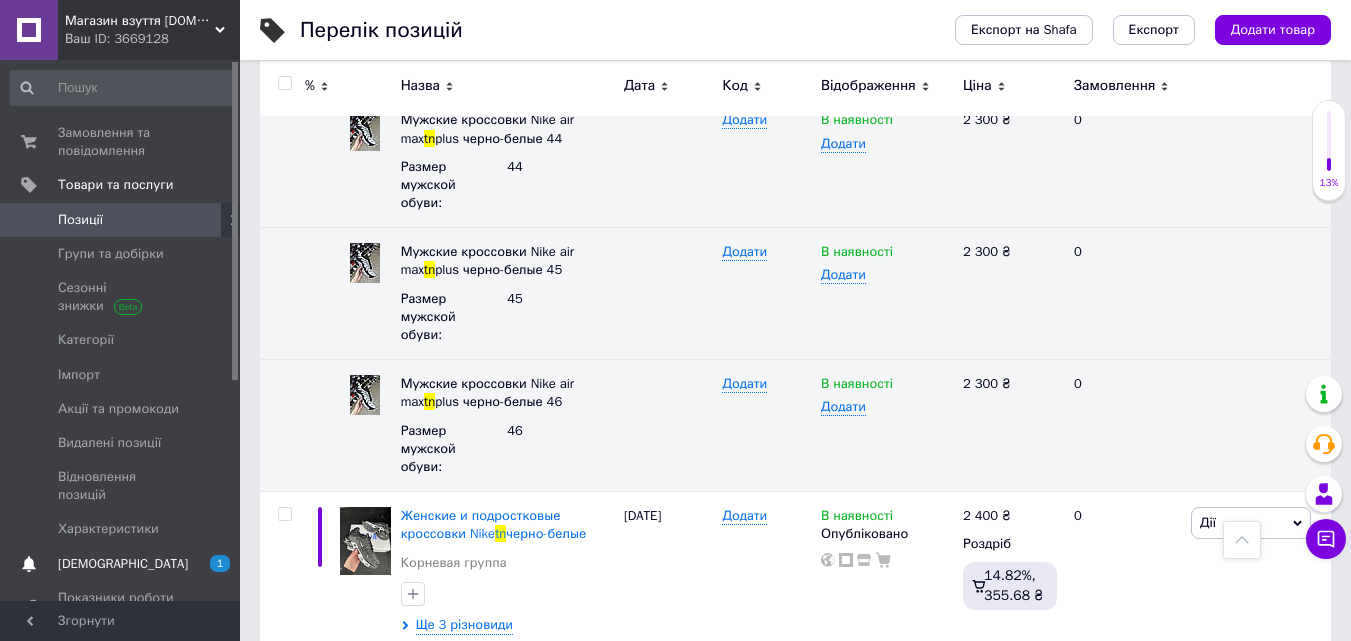 click on "[DEMOGRAPHIC_DATA]" at bounding box center (121, 564) 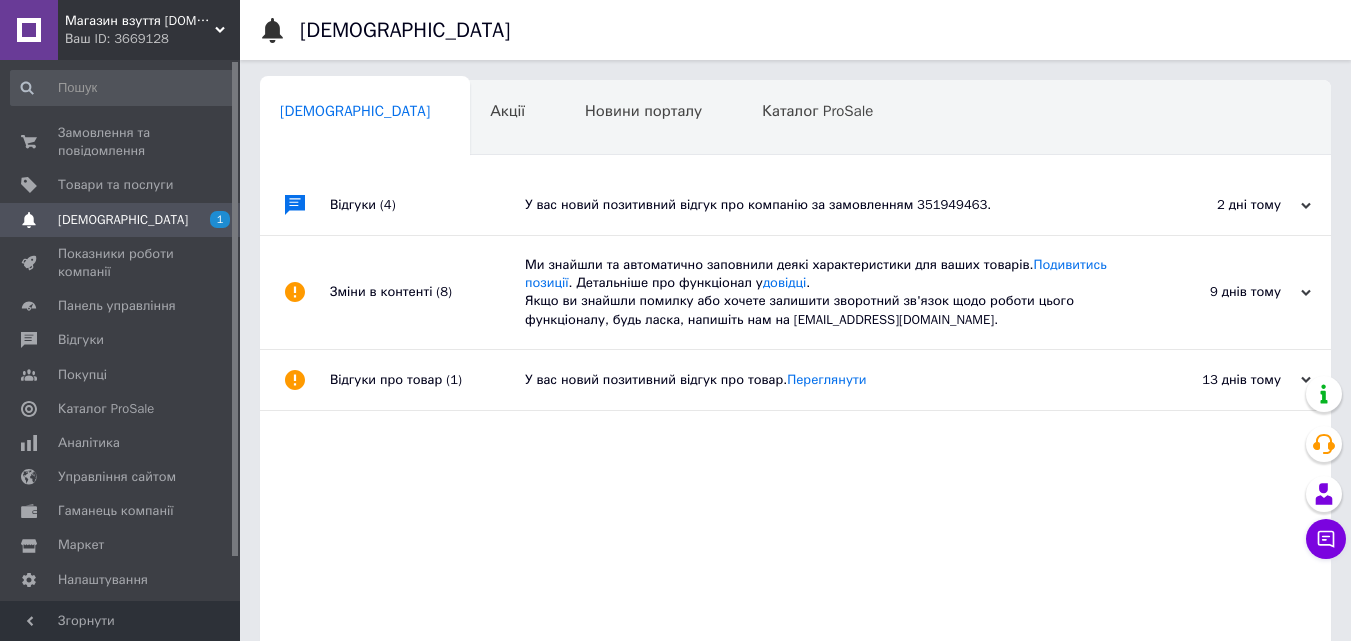 click on "У вас новий позитивний відгук про компанію за замовленням 351949463." at bounding box center (818, 205) 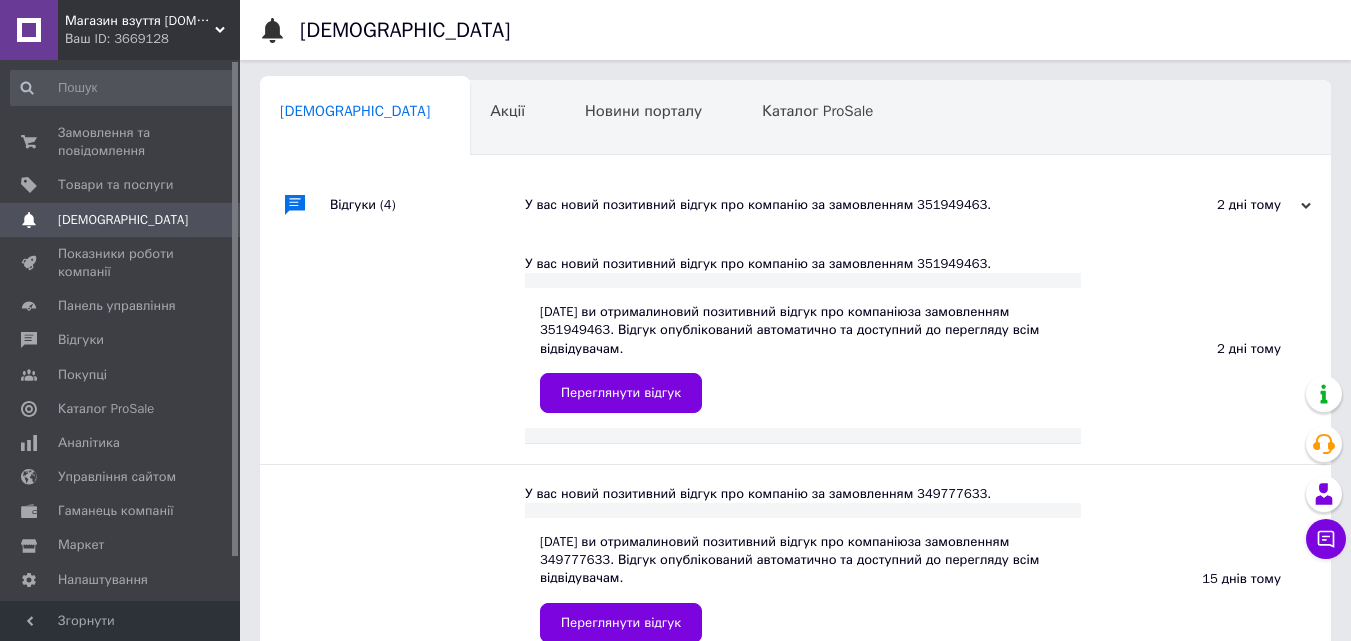 click on "У вас новий позитивний відгук про компанію за замовленням 351949463." at bounding box center (818, 205) 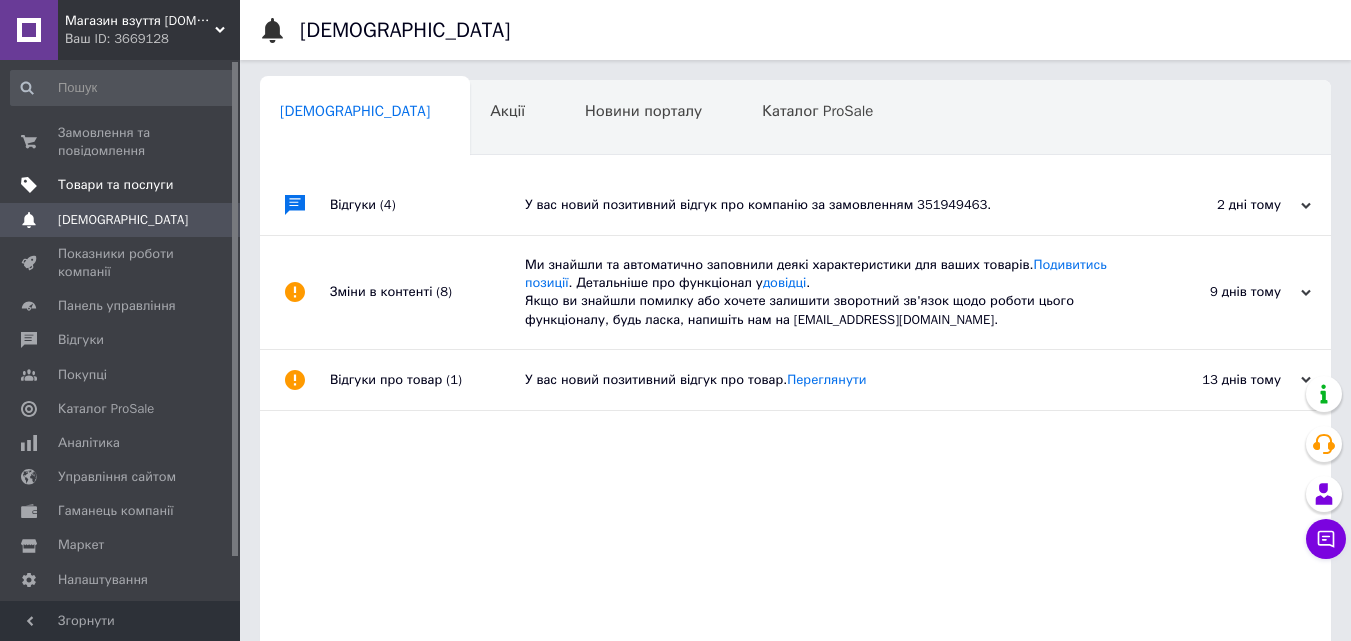 click on "Товари та послуги" at bounding box center [115, 185] 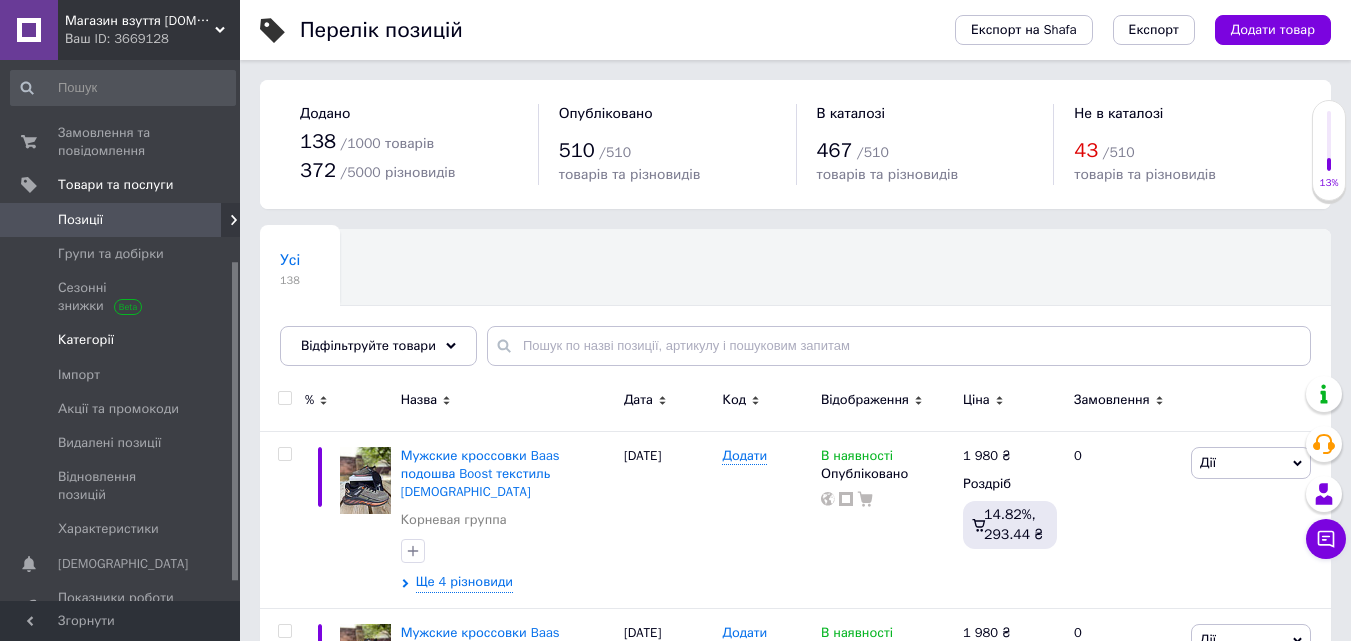 scroll, scrollTop: 374, scrollLeft: 0, axis: vertical 